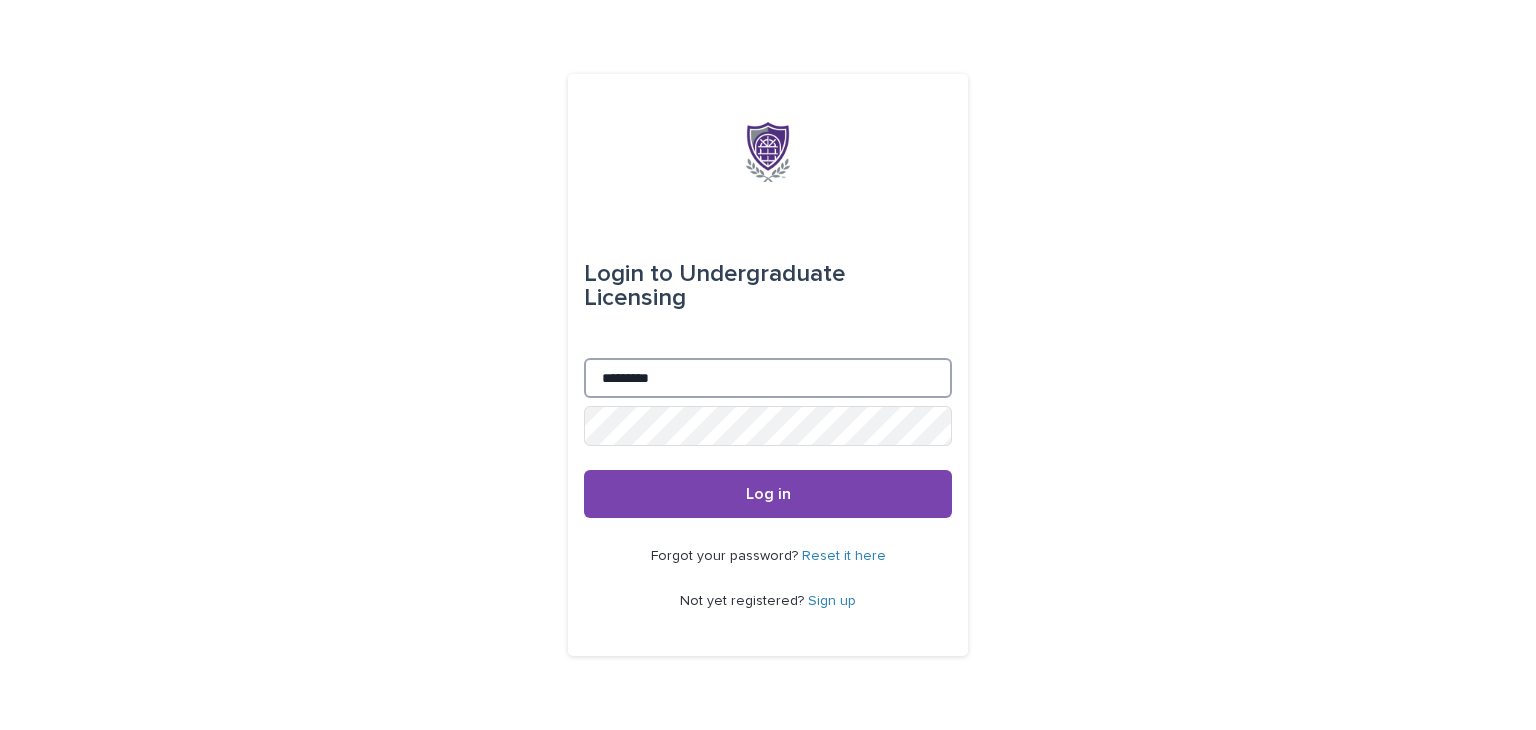 click on "*********" at bounding box center [768, 378] 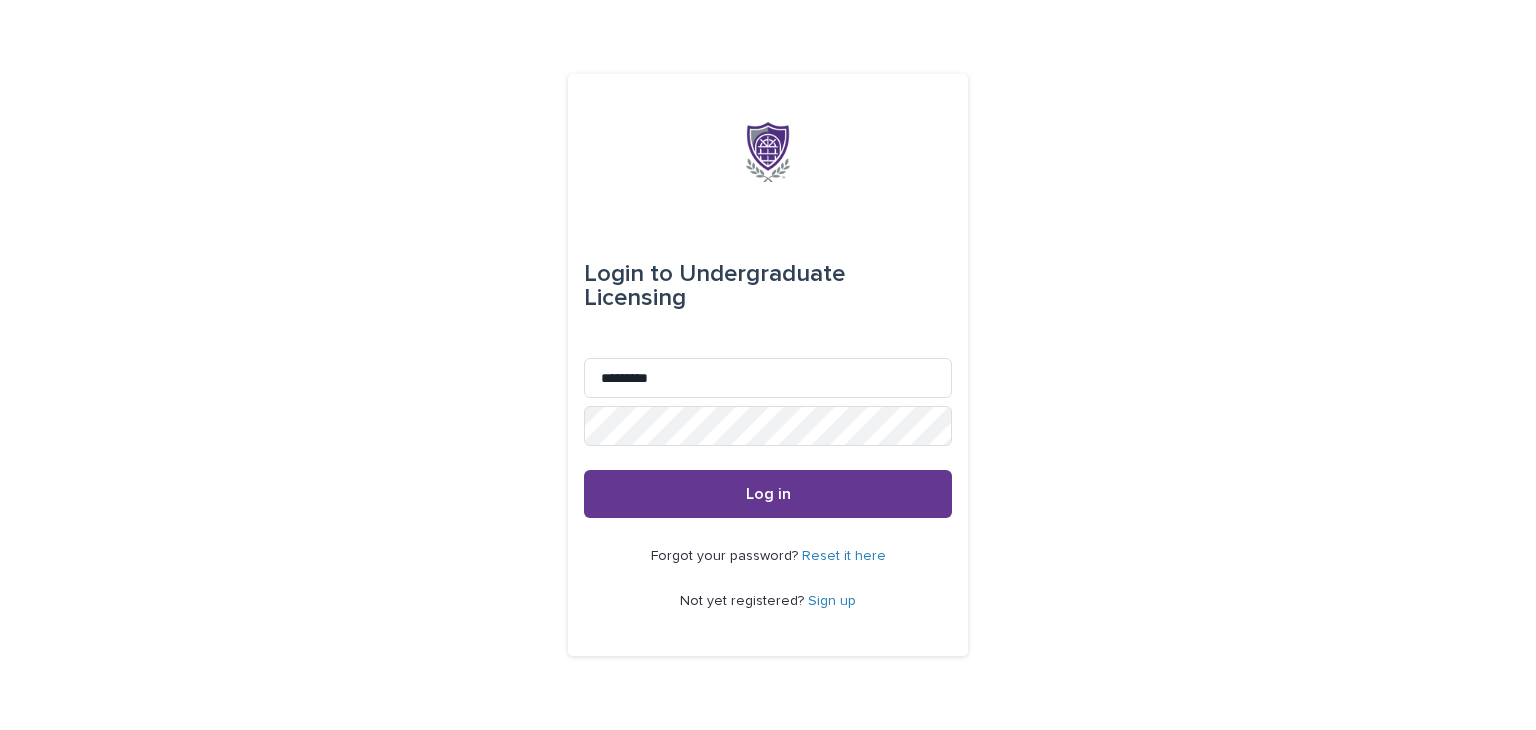 click on "Log in" at bounding box center [768, 494] 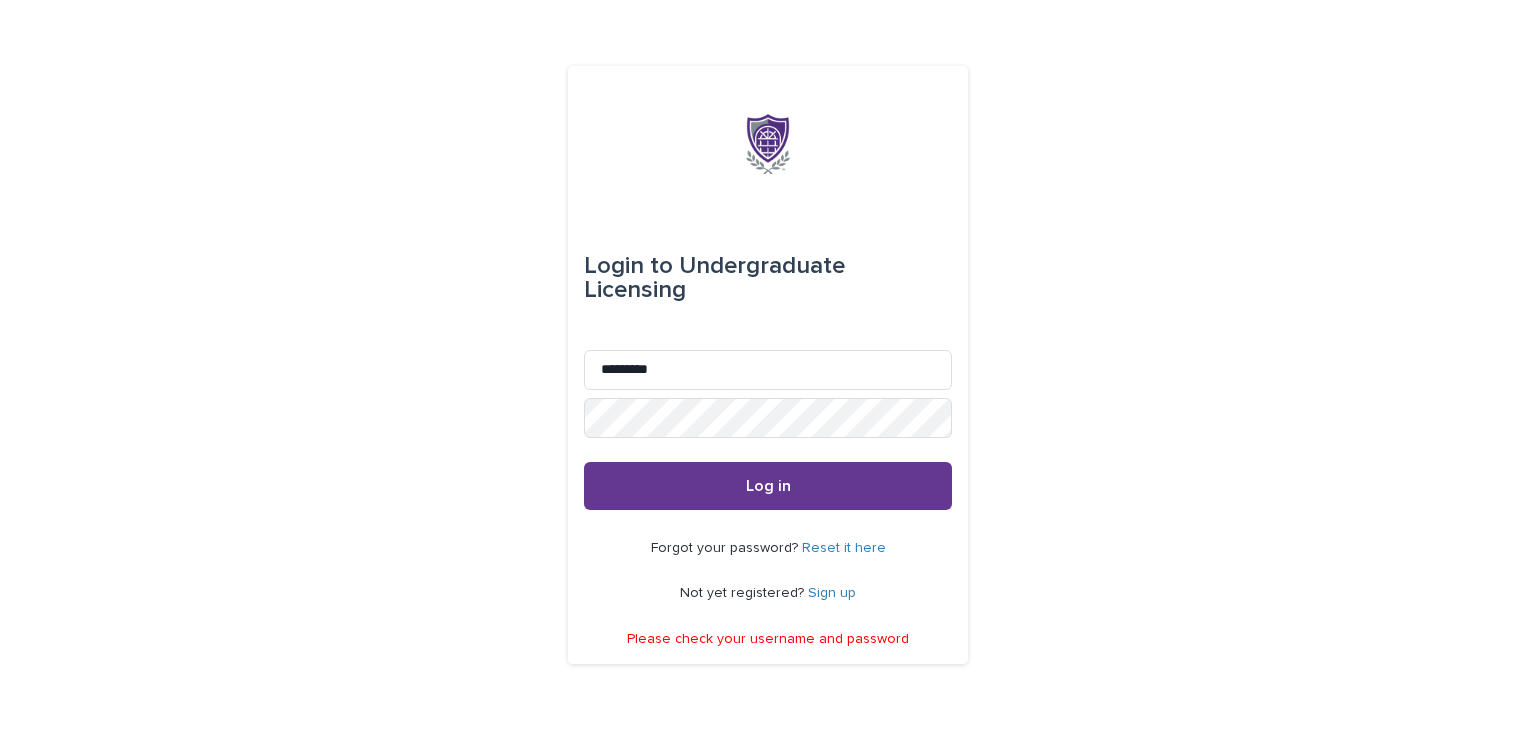 click on "Log in" at bounding box center (768, 486) 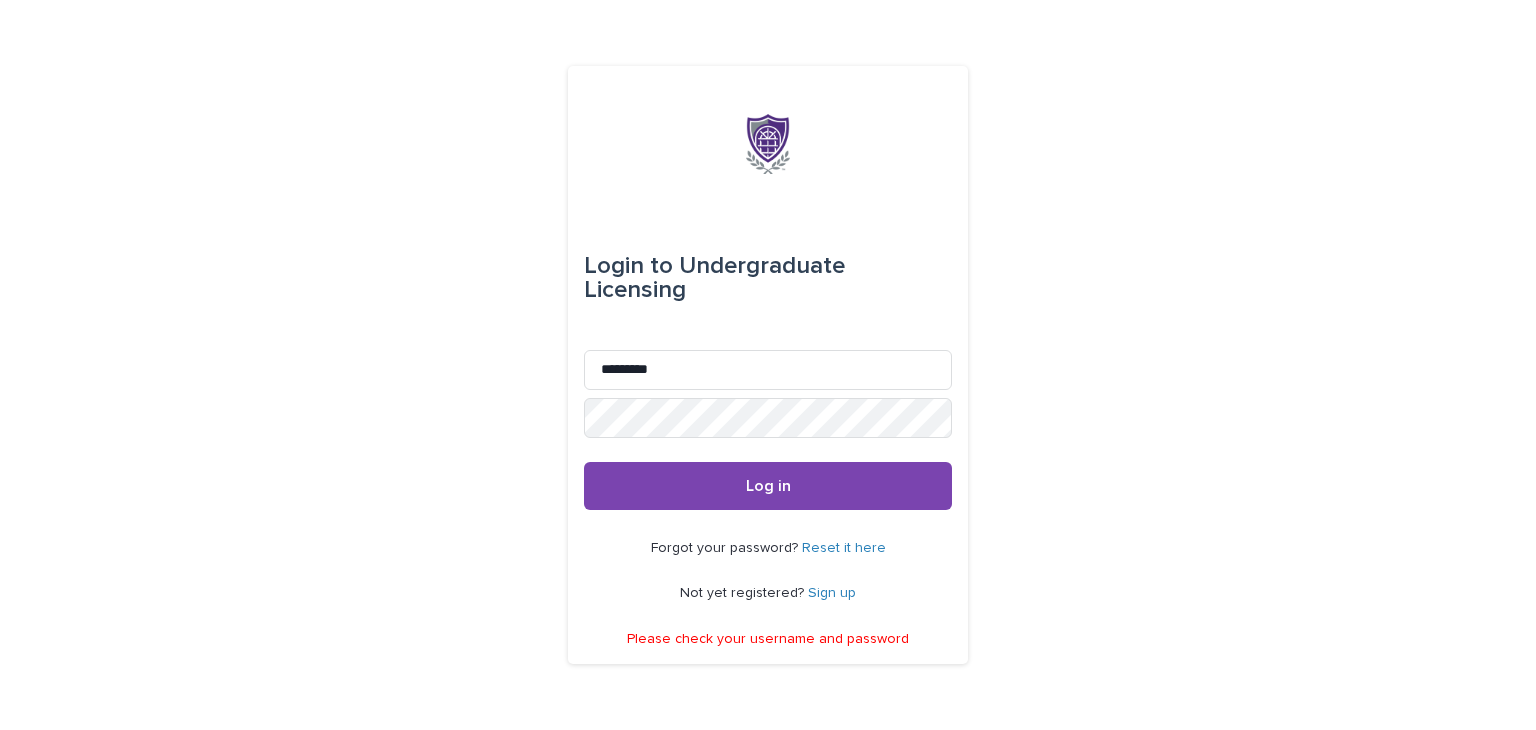 click on "Login to   Undergraduate Licensing Email ********* Password Log in" at bounding box center (768, 358) 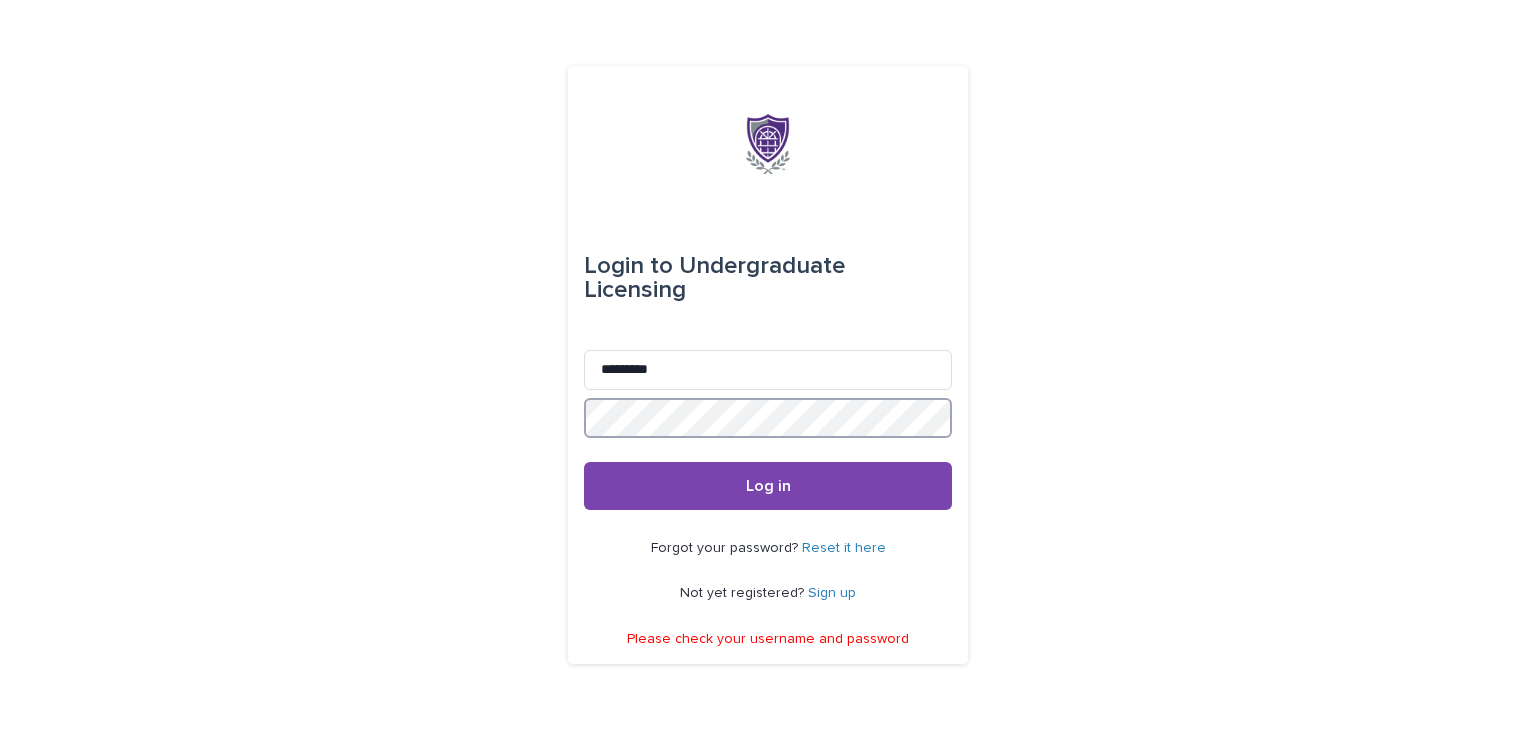 click on "Login to   Undergraduate Licensing Email ********* Password Log in Forgot your password?   Reset it here Not yet registered?   Sign up Please check your username and password" at bounding box center (768, 365) 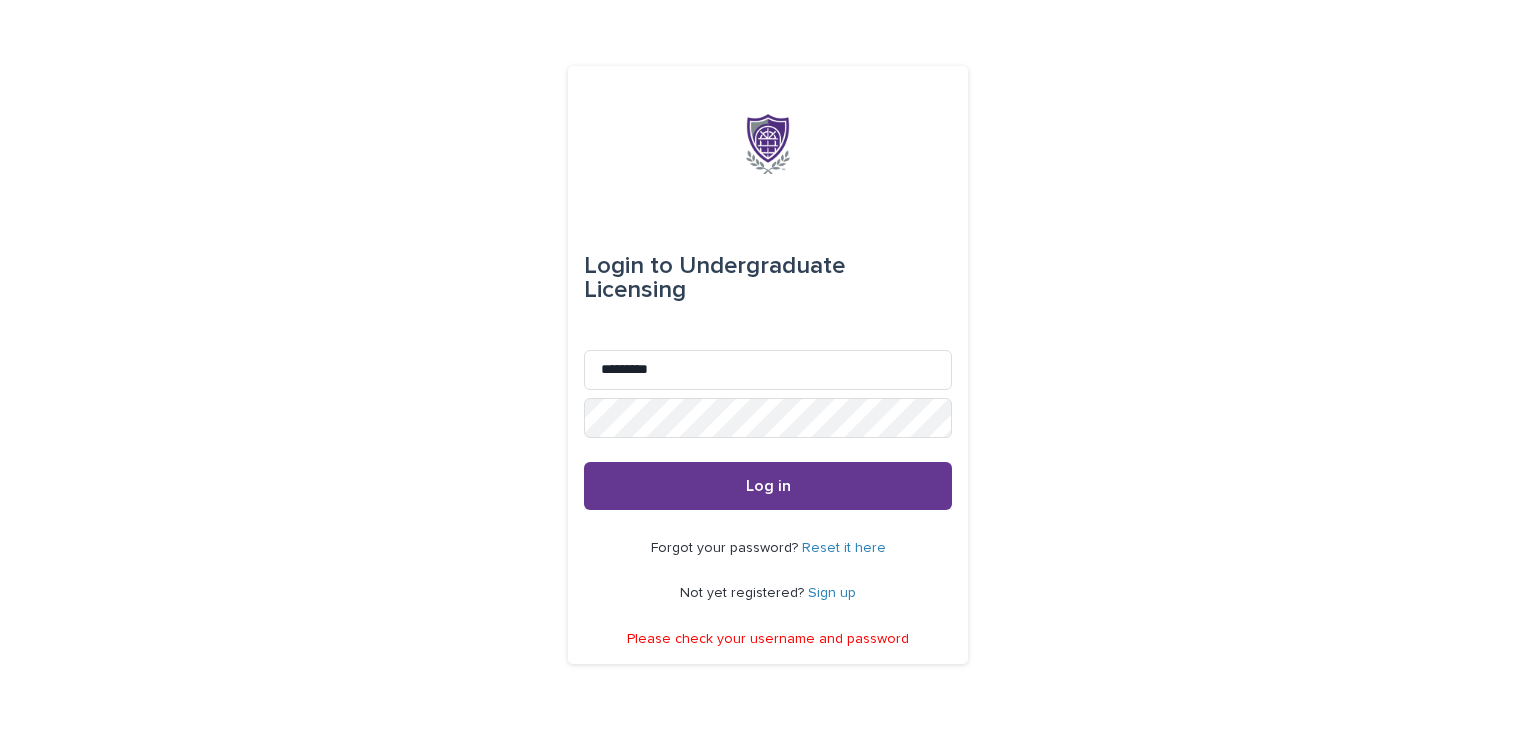 click on "Log in" at bounding box center (768, 486) 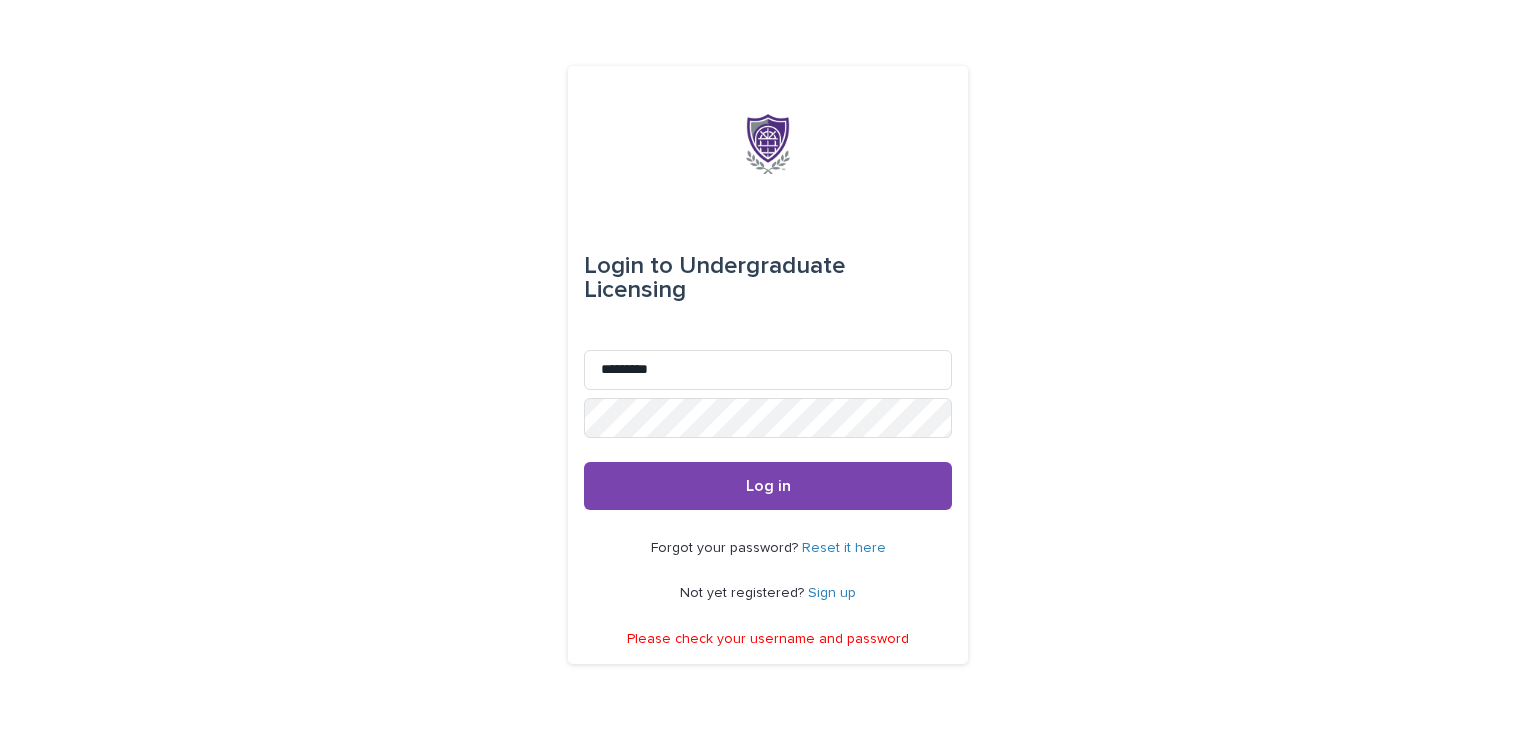 click on "Reset it here" at bounding box center (844, 548) 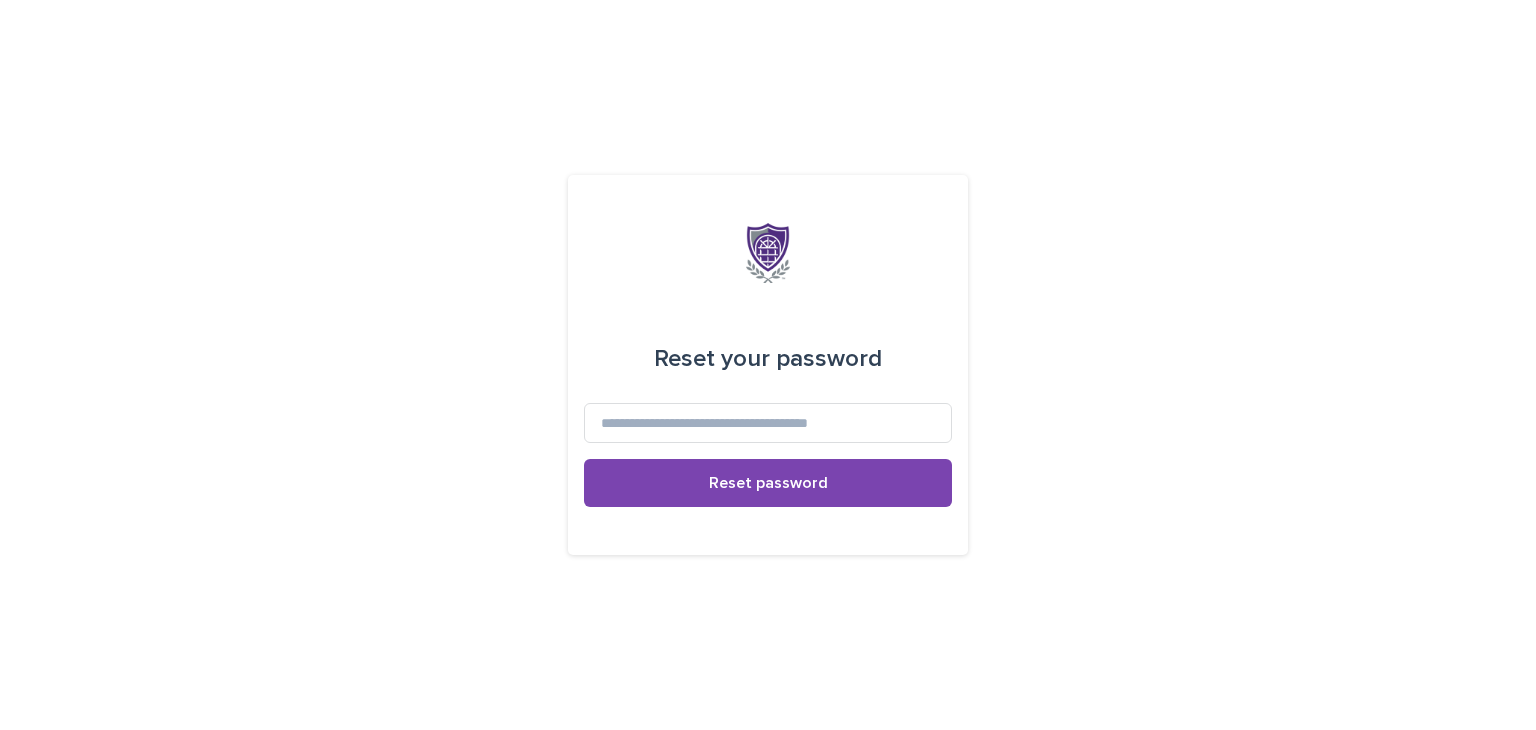 click on "Reset your password Reset password" at bounding box center [768, 427] 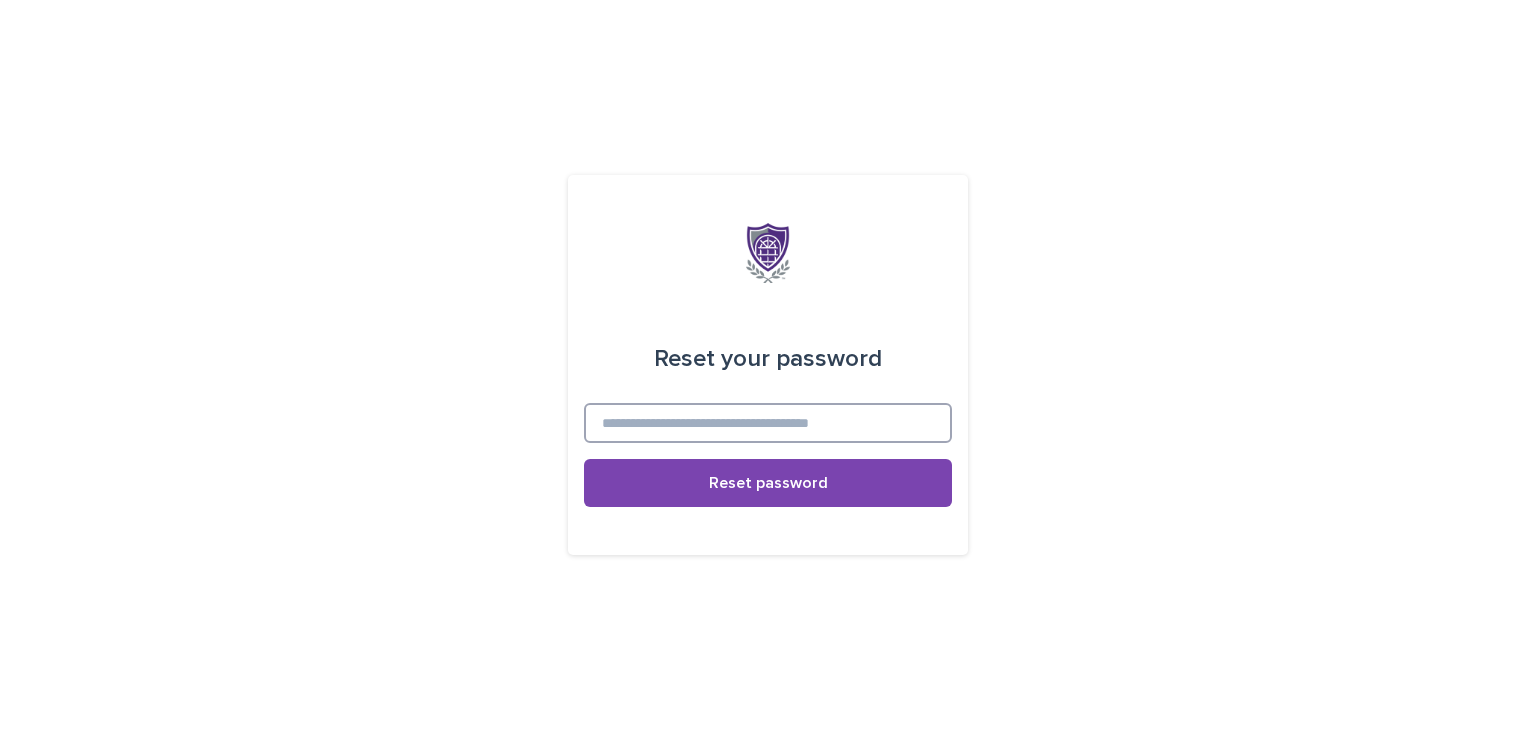 click at bounding box center (768, 423) 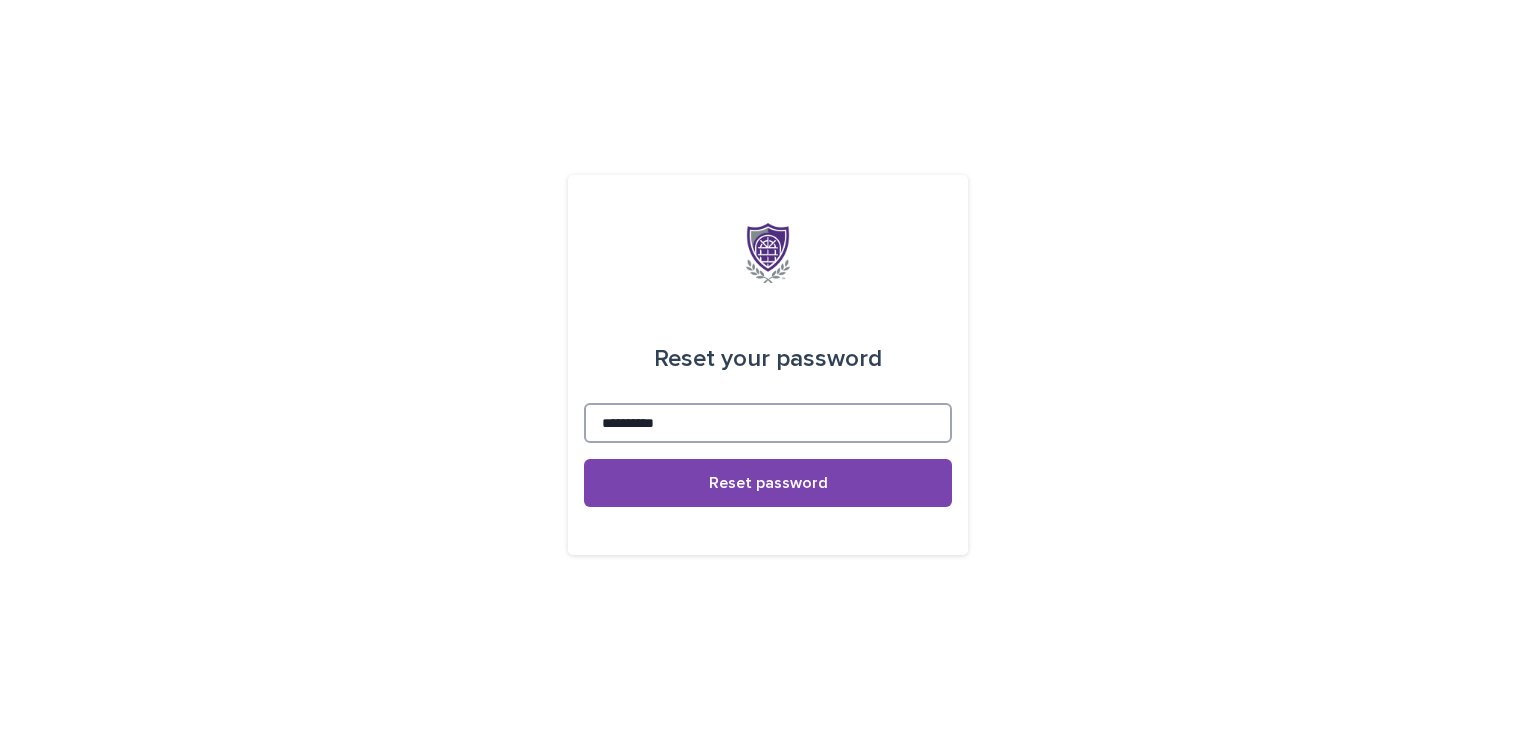 click on "**********" at bounding box center [768, 423] 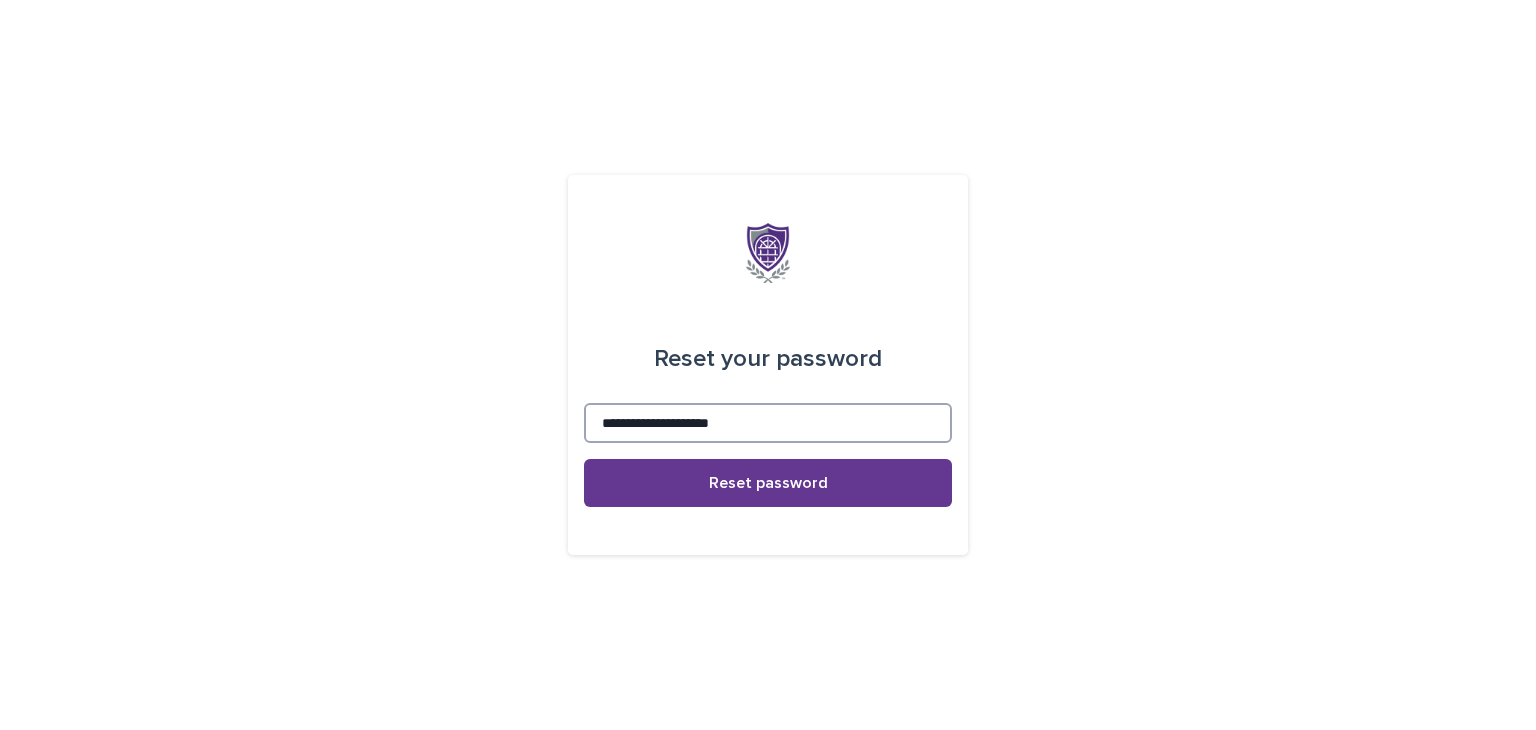 type on "**********" 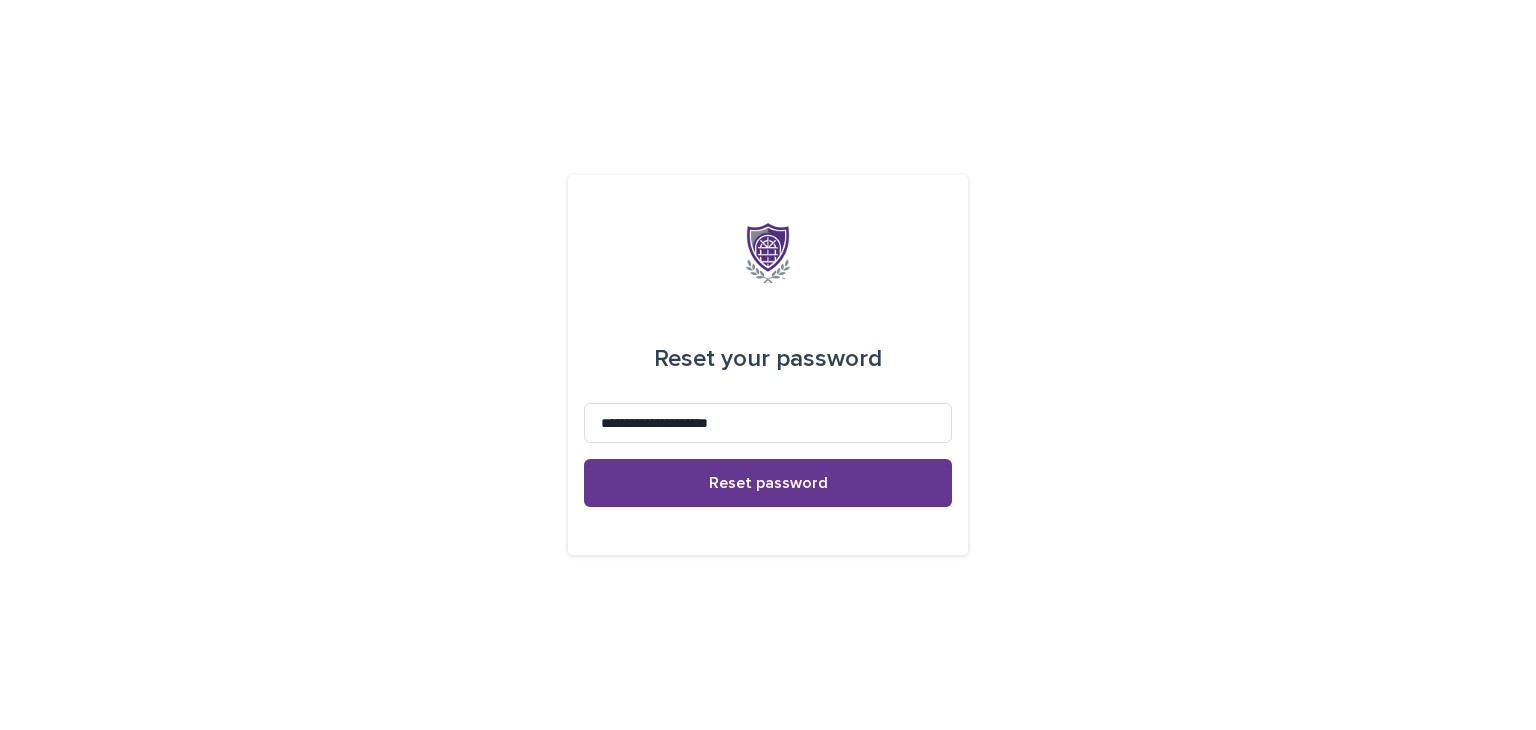 click on "Reset password" at bounding box center (768, 483) 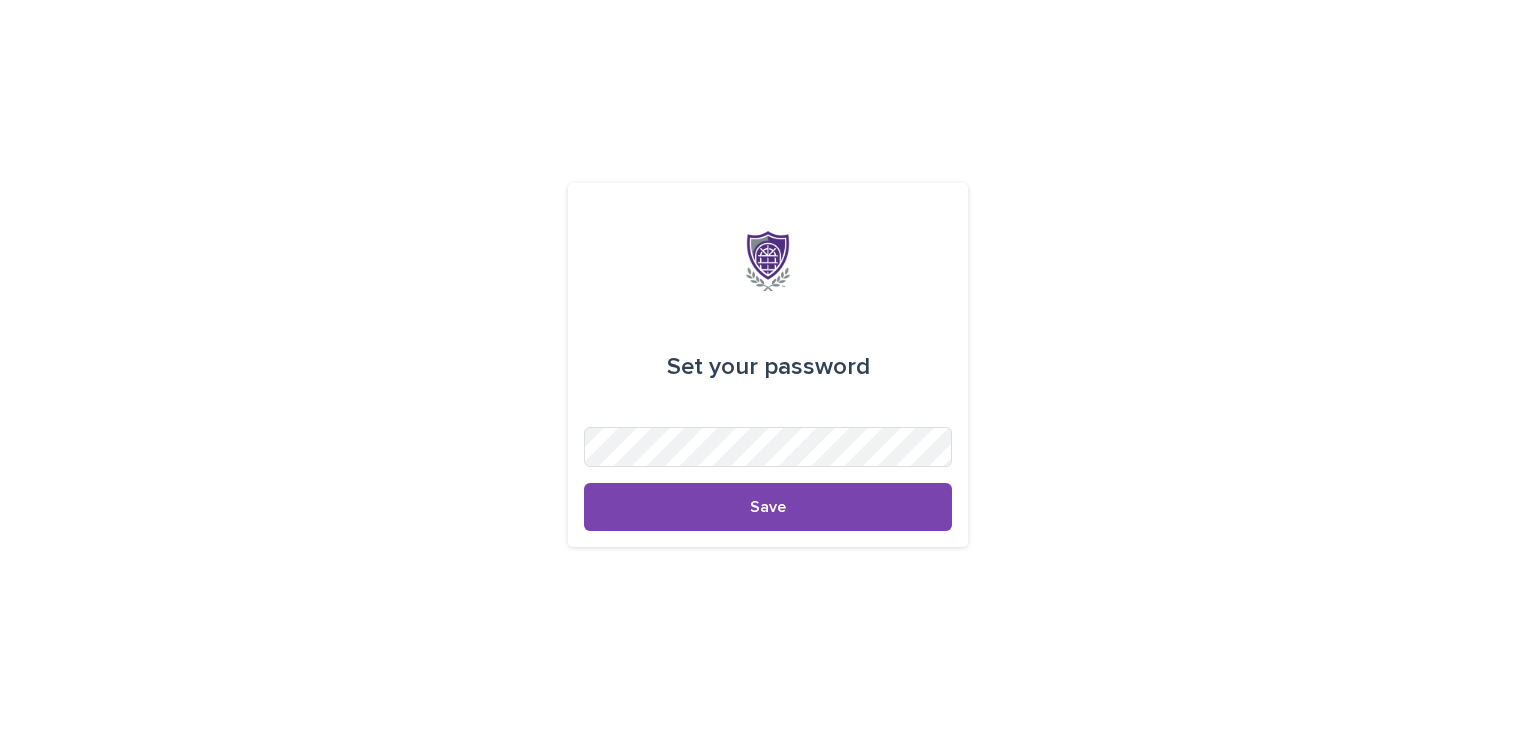 scroll, scrollTop: 0, scrollLeft: 0, axis: both 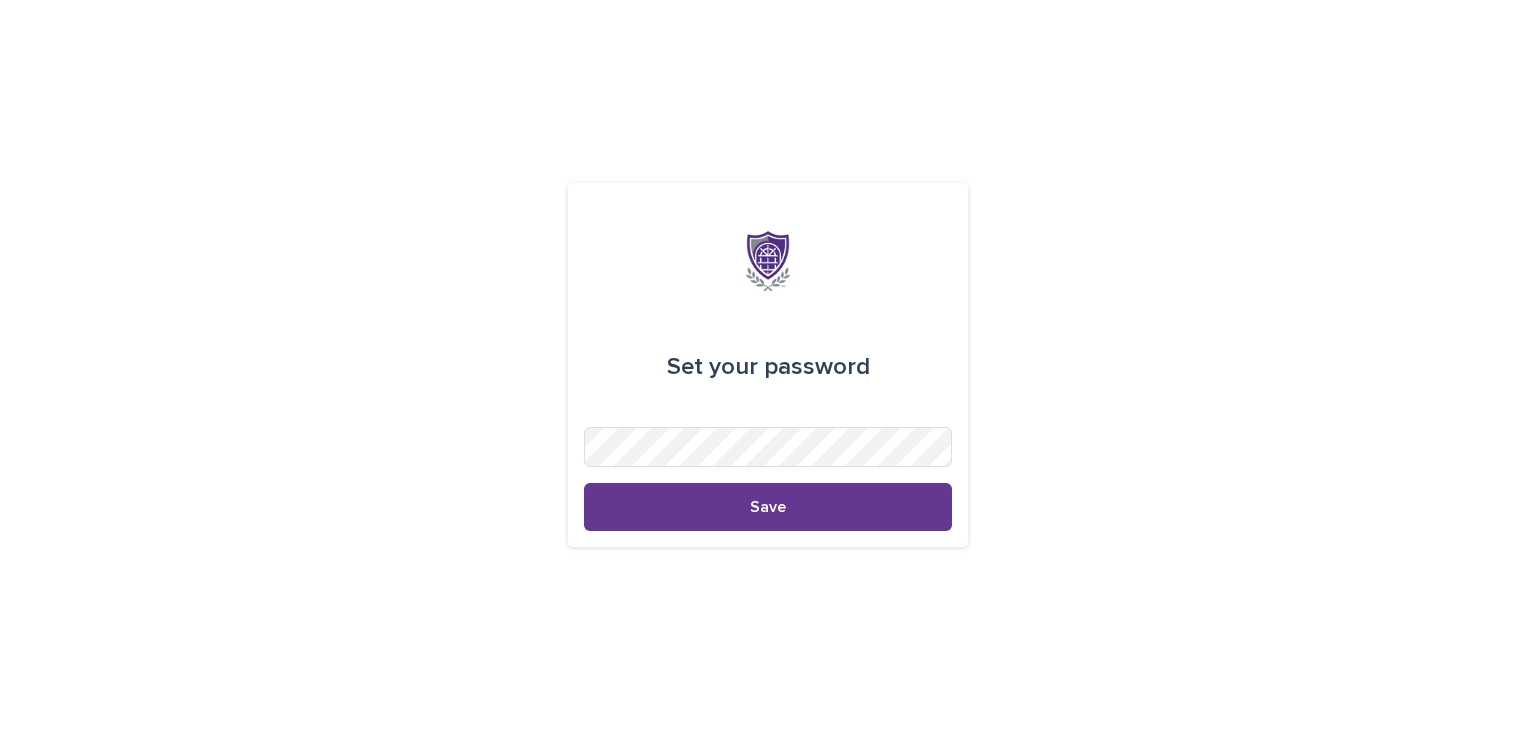 click on "Save" at bounding box center [768, 507] 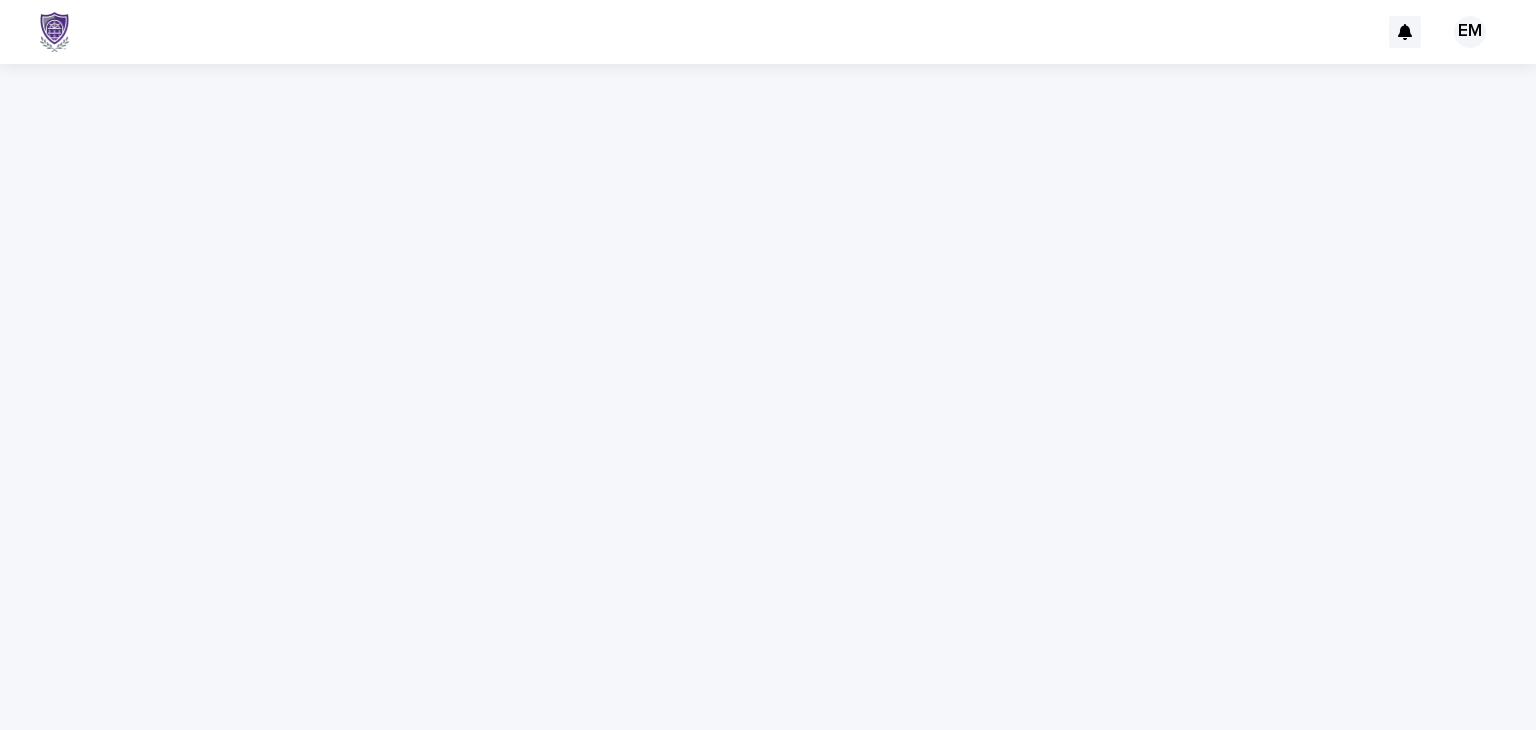scroll, scrollTop: 0, scrollLeft: 0, axis: both 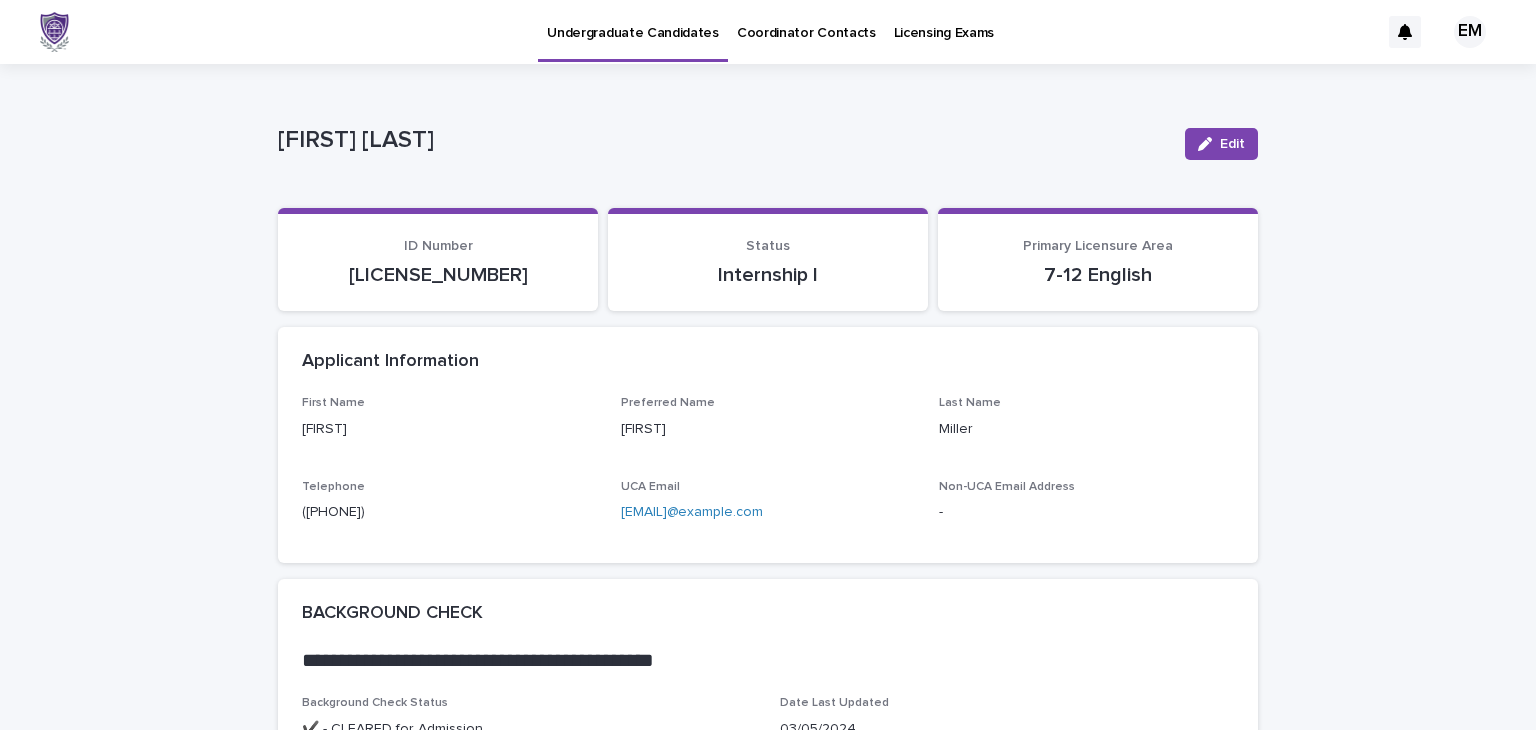 click on "Licensing Exams" at bounding box center (944, 21) 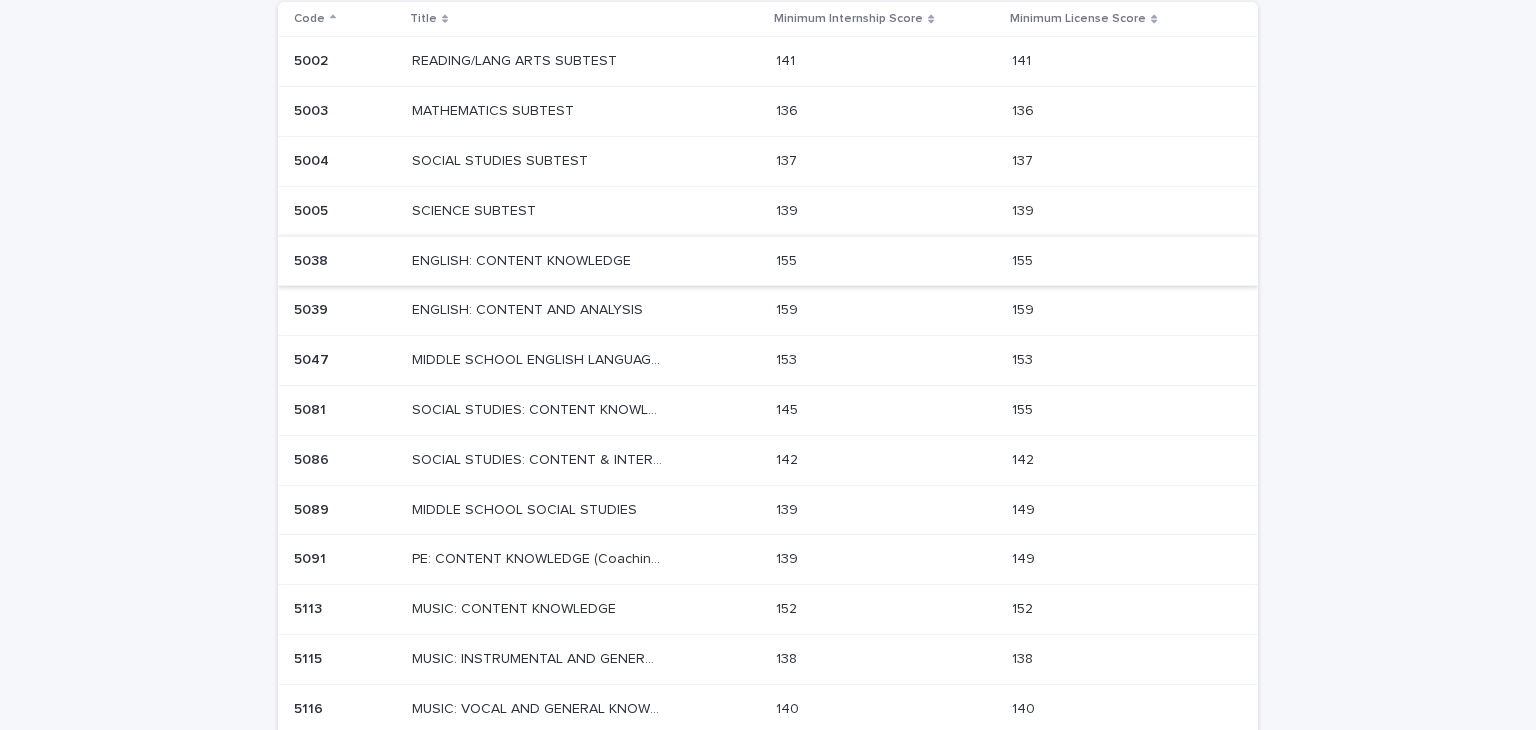scroll, scrollTop: 159, scrollLeft: 0, axis: vertical 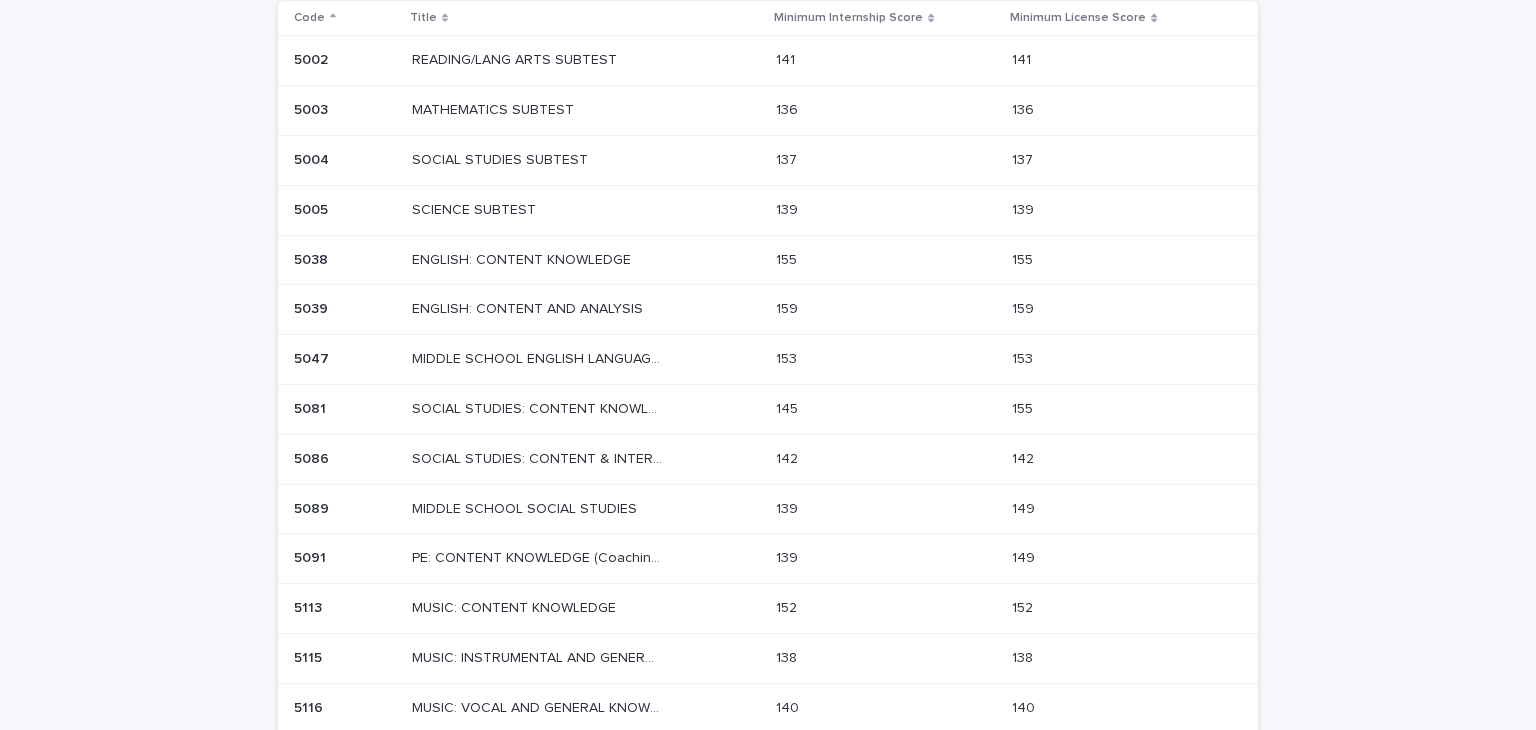 click on "ENGLISH: CONTENT AND ANALYSIS" at bounding box center (529, 307) 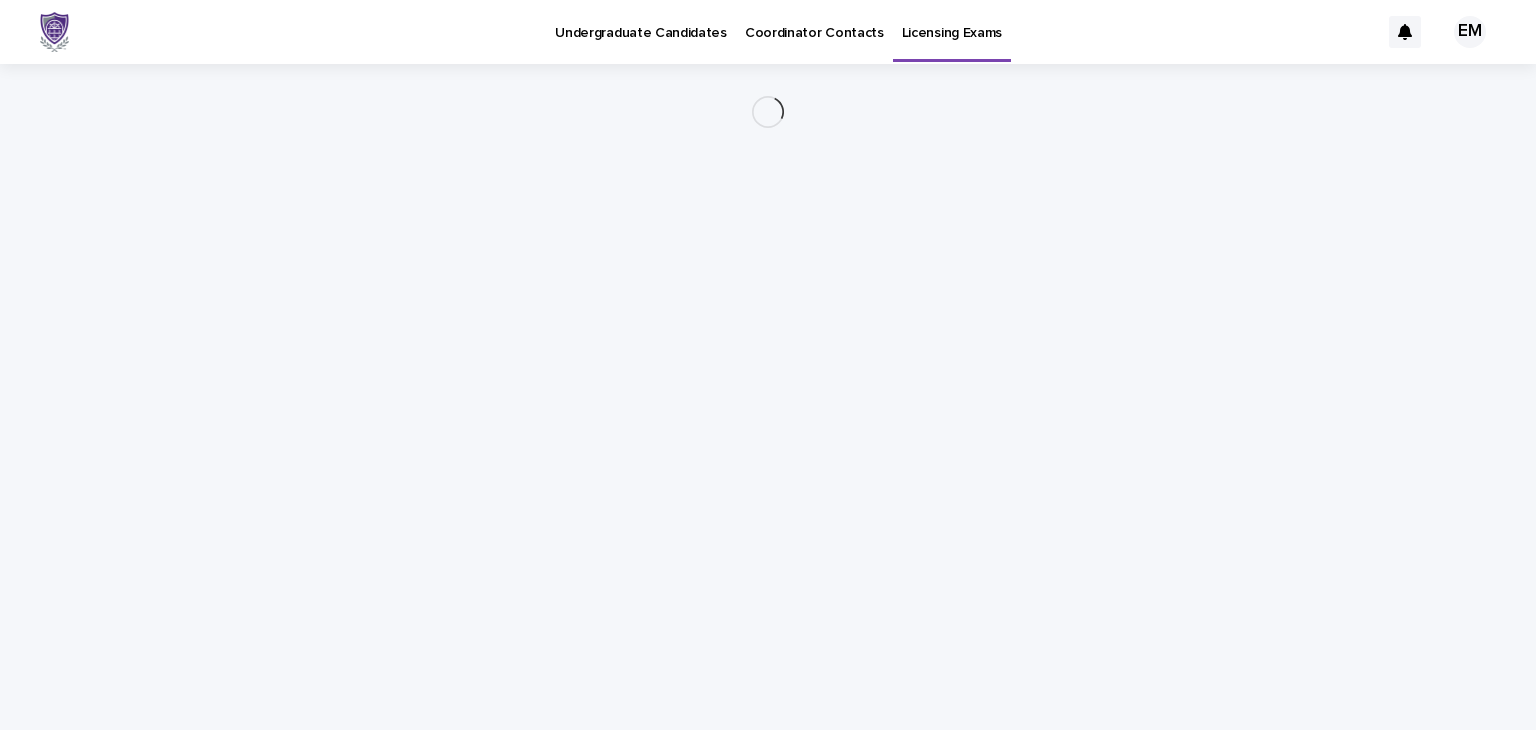 scroll, scrollTop: 0, scrollLeft: 0, axis: both 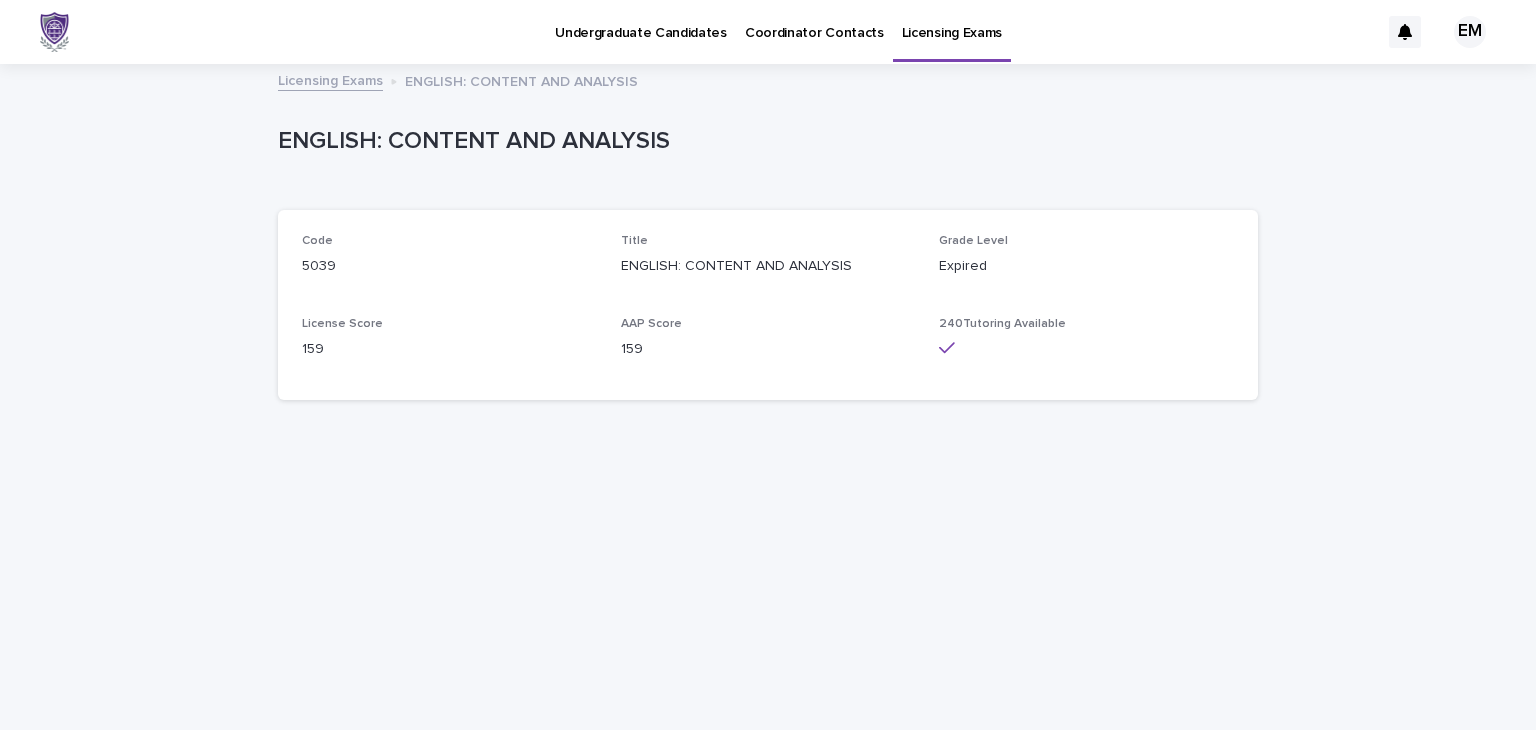 click on "ENGLISH: CONTENT AND ANALYSIS" at bounding box center (521, 80) 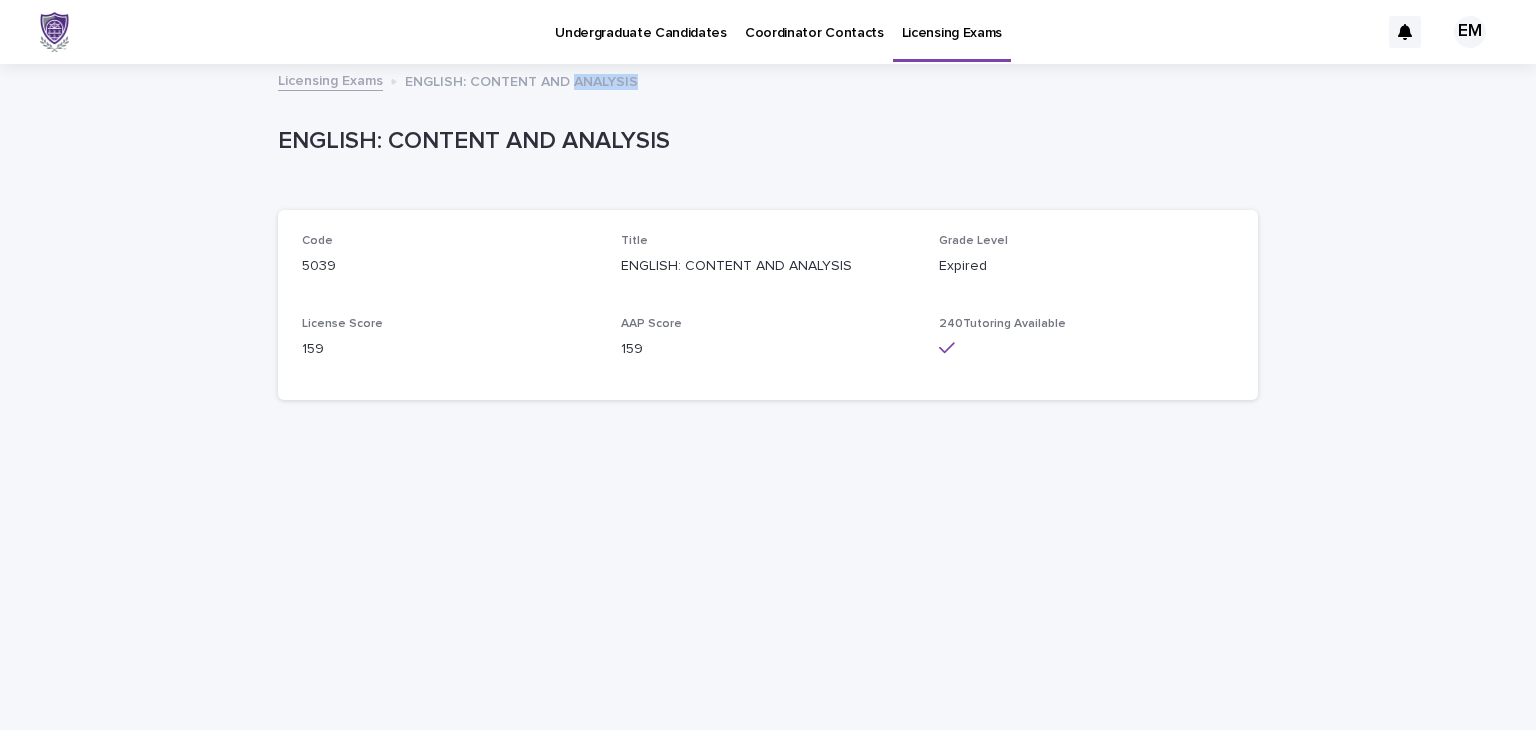 click on "ENGLISH: CONTENT AND ANALYSIS" at bounding box center [521, 80] 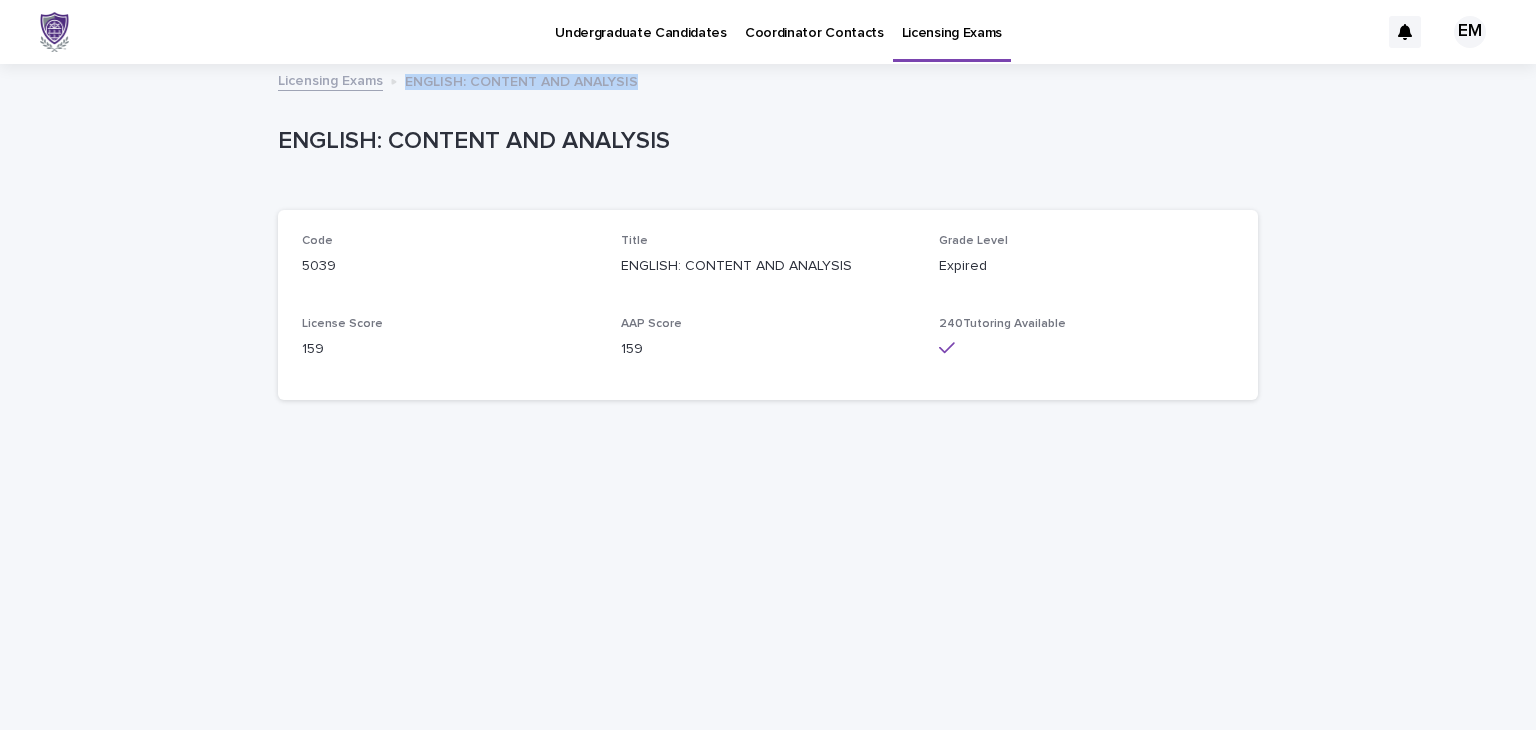click on "ENGLISH: CONTENT AND ANALYSIS" at bounding box center [521, 80] 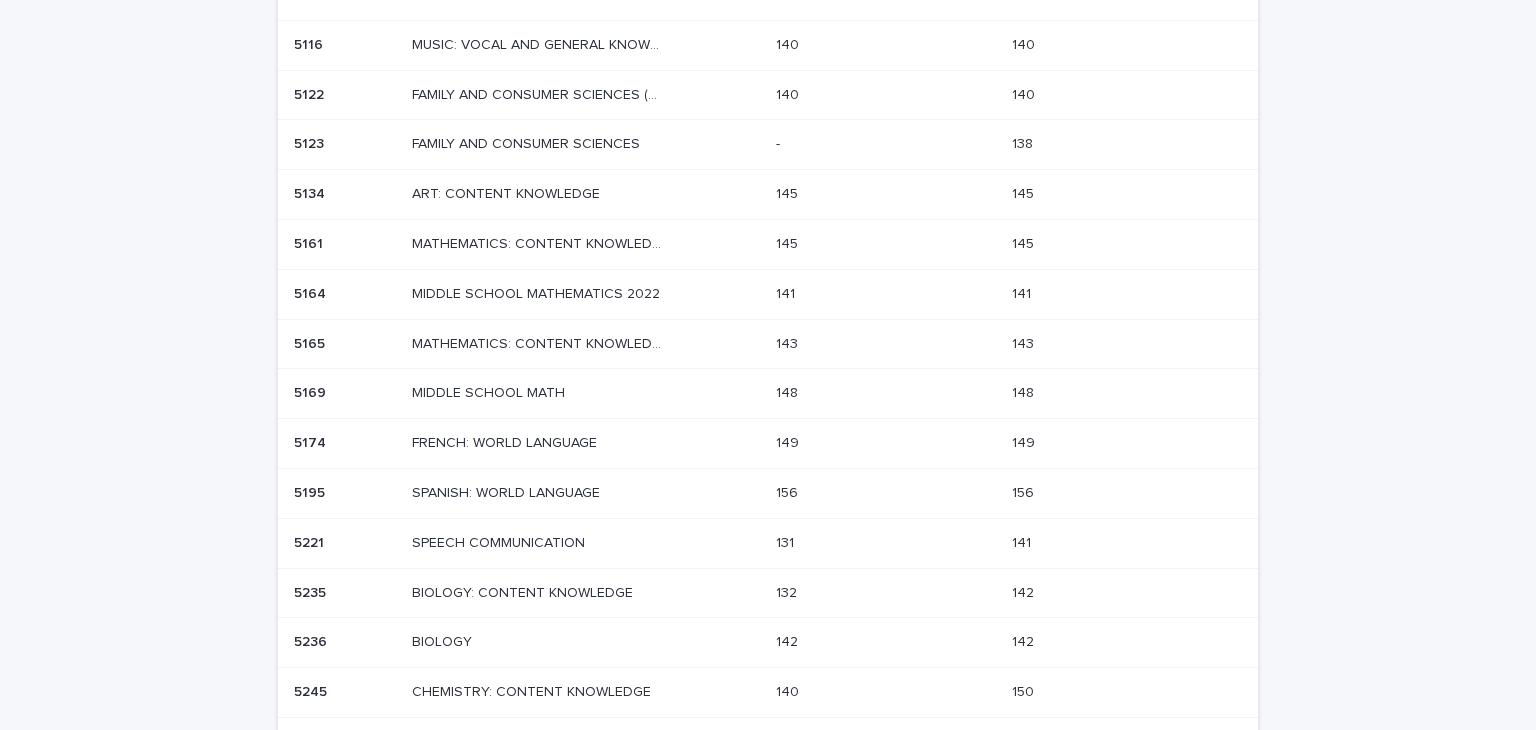 scroll, scrollTop: 1124, scrollLeft: 0, axis: vertical 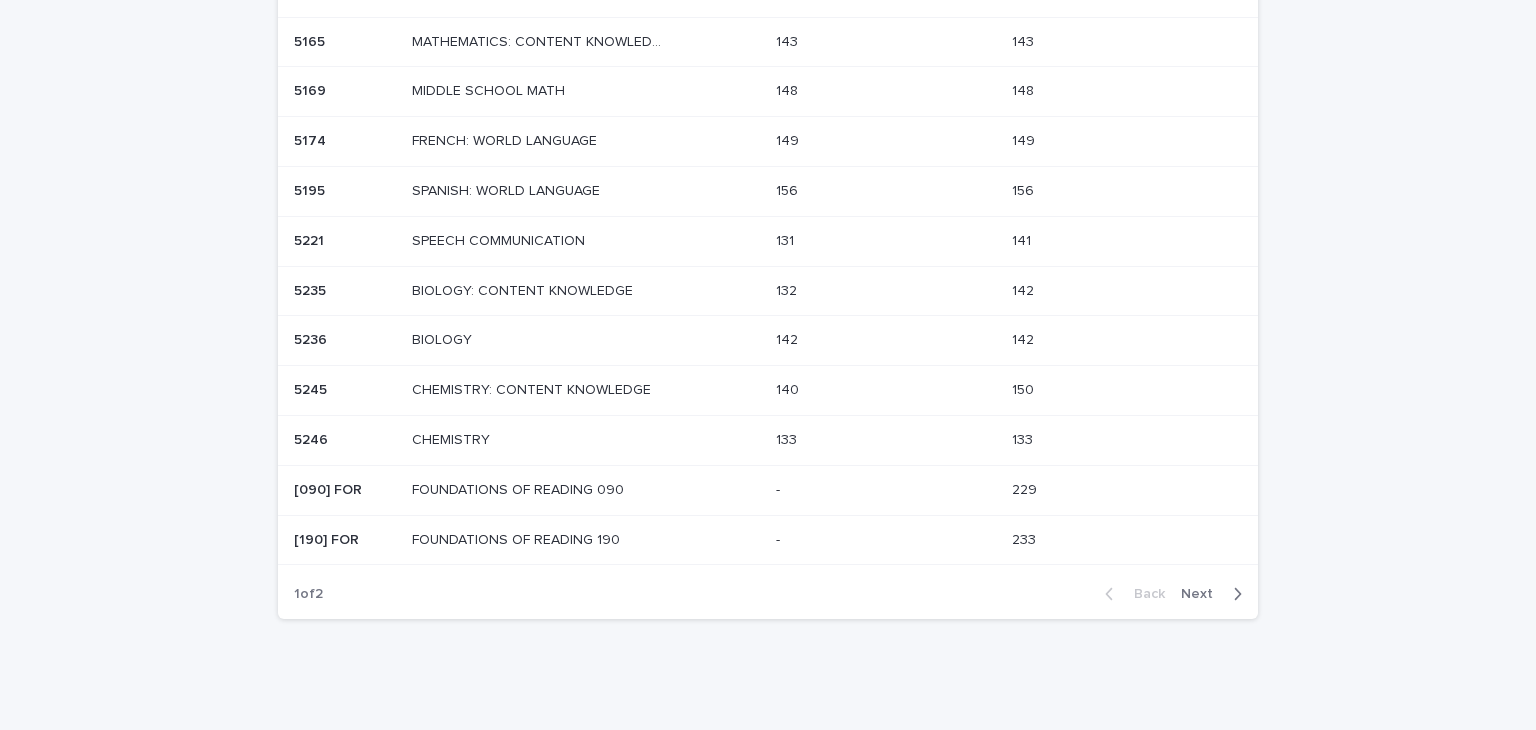 click on "Next" at bounding box center [1203, 594] 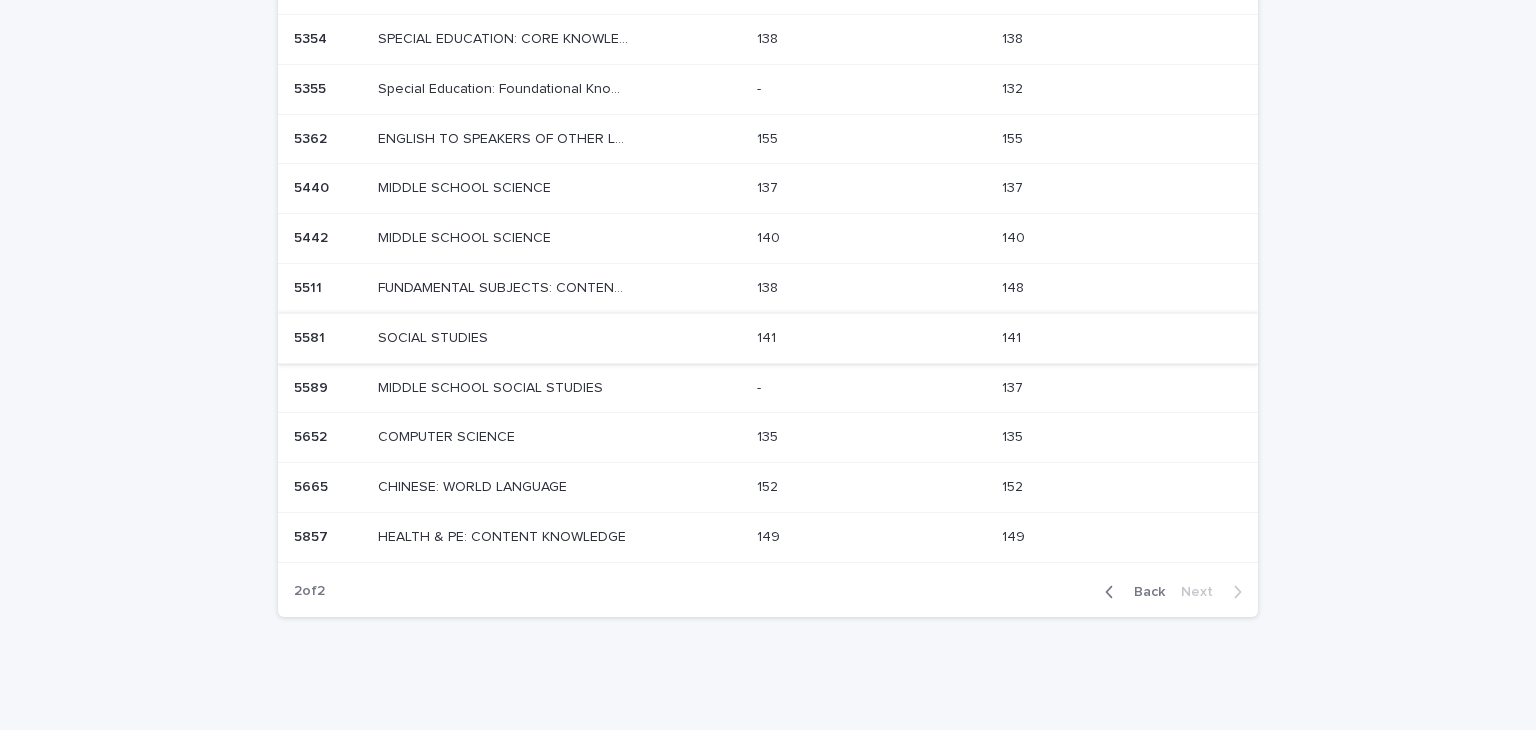 scroll, scrollTop: 0, scrollLeft: 0, axis: both 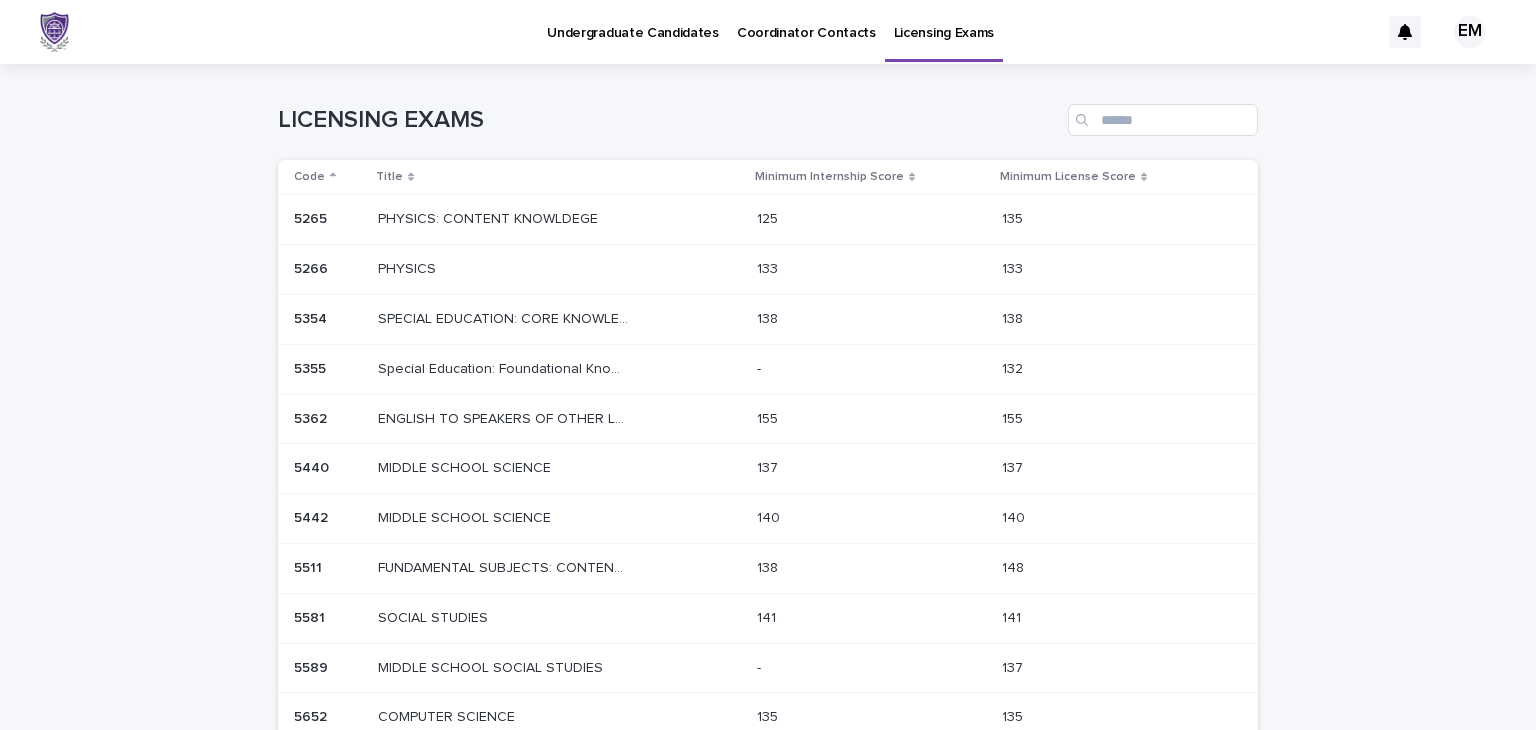 click on "Undergraduate Candidates" at bounding box center (633, 21) 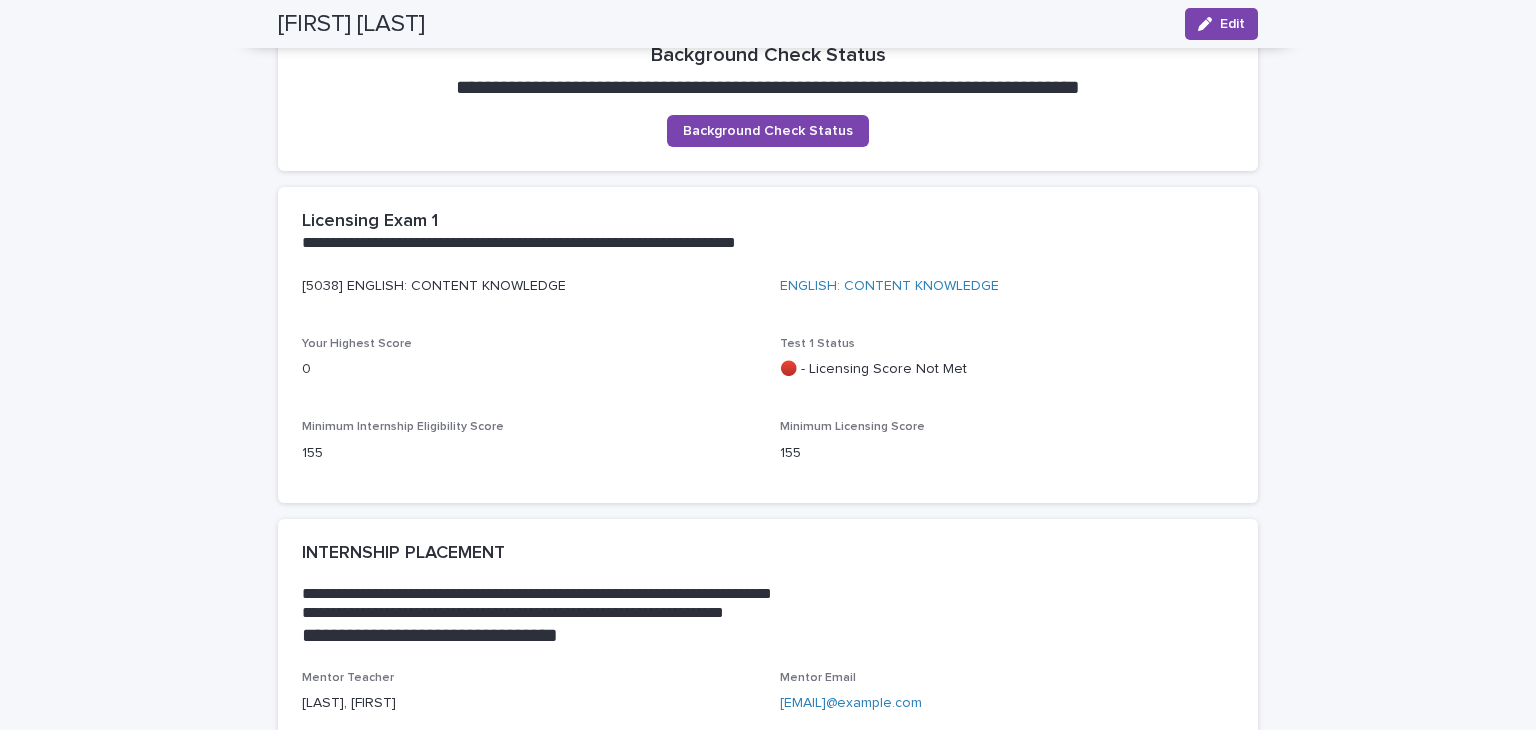 scroll, scrollTop: 1120, scrollLeft: 0, axis: vertical 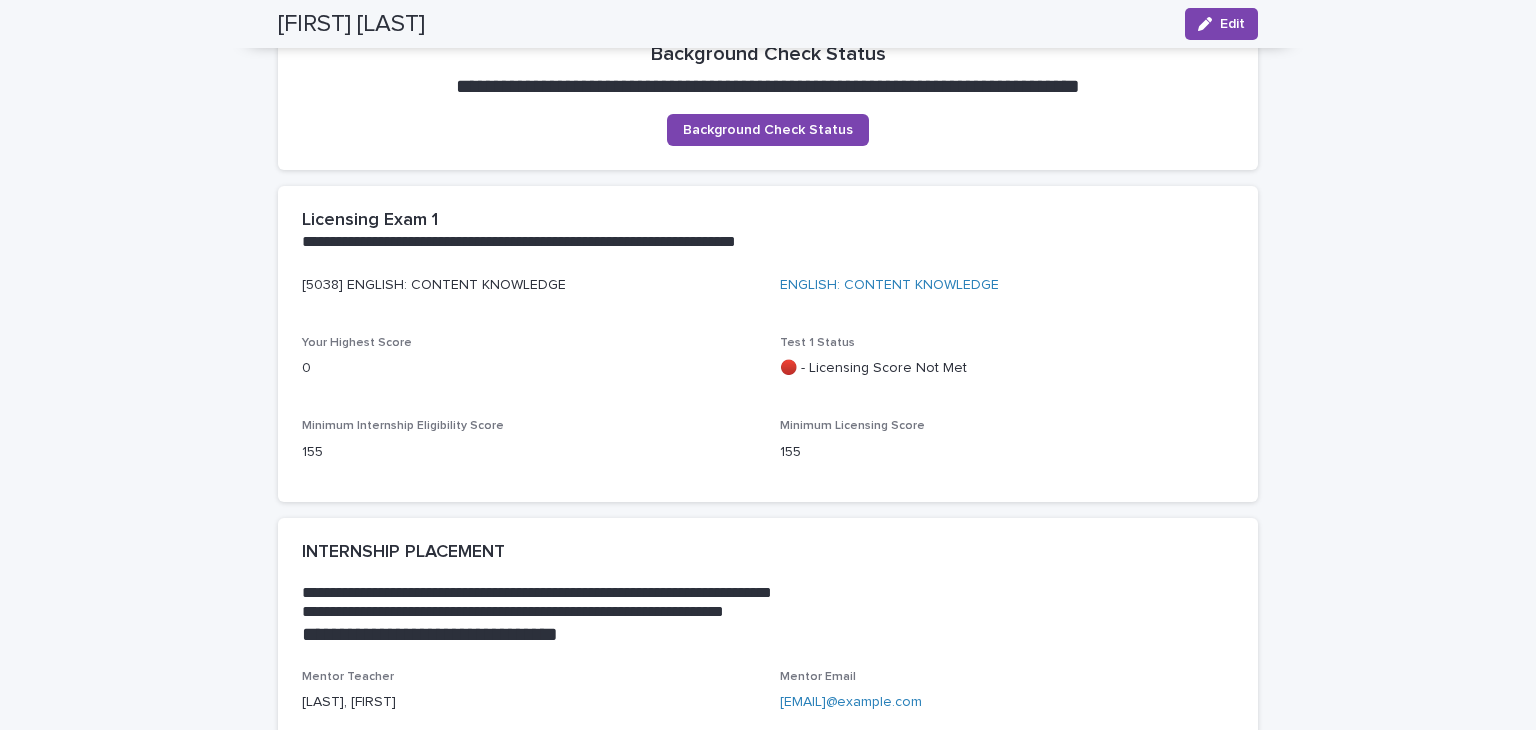 click on "Licensing Exam 1" at bounding box center [370, 221] 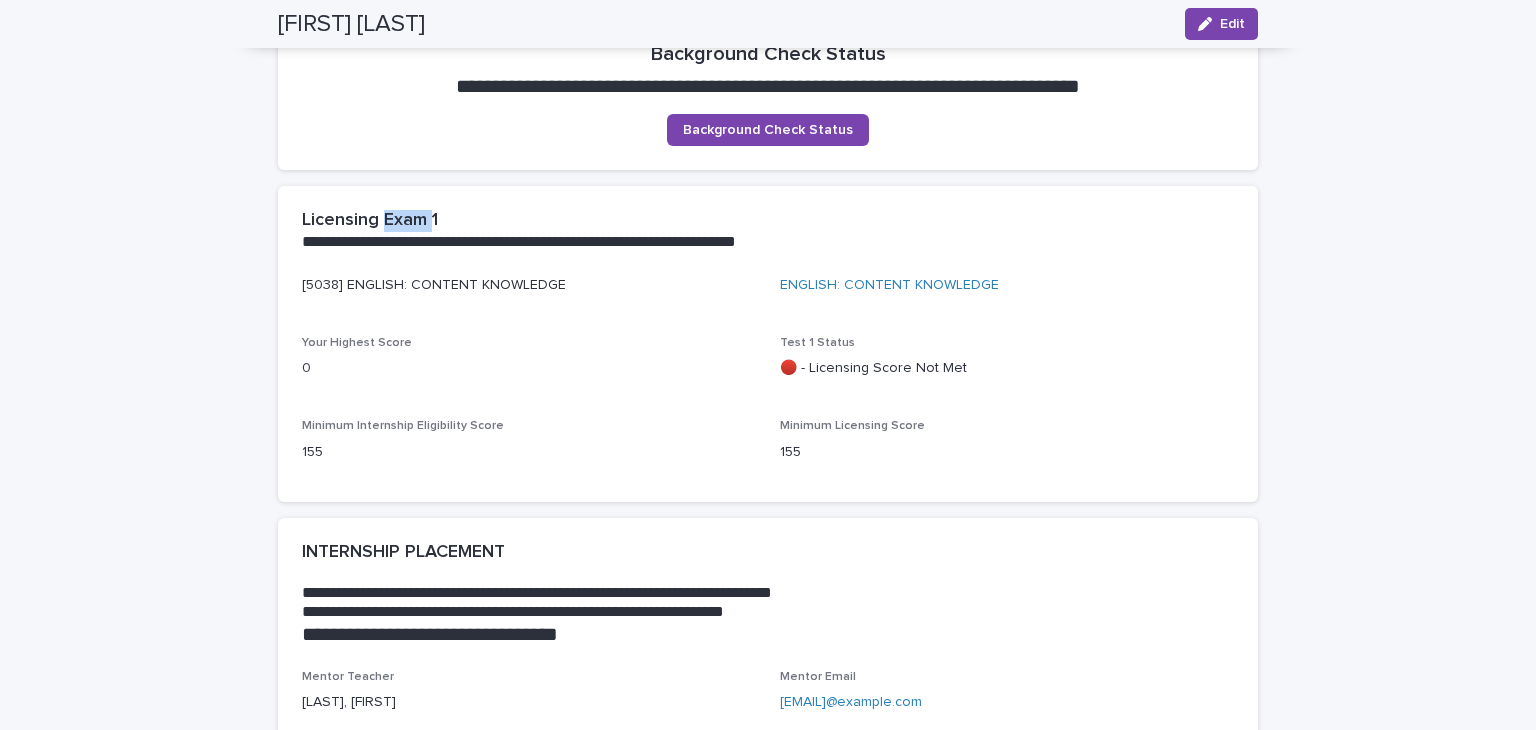 click on "Licensing Exam 1" at bounding box center [370, 221] 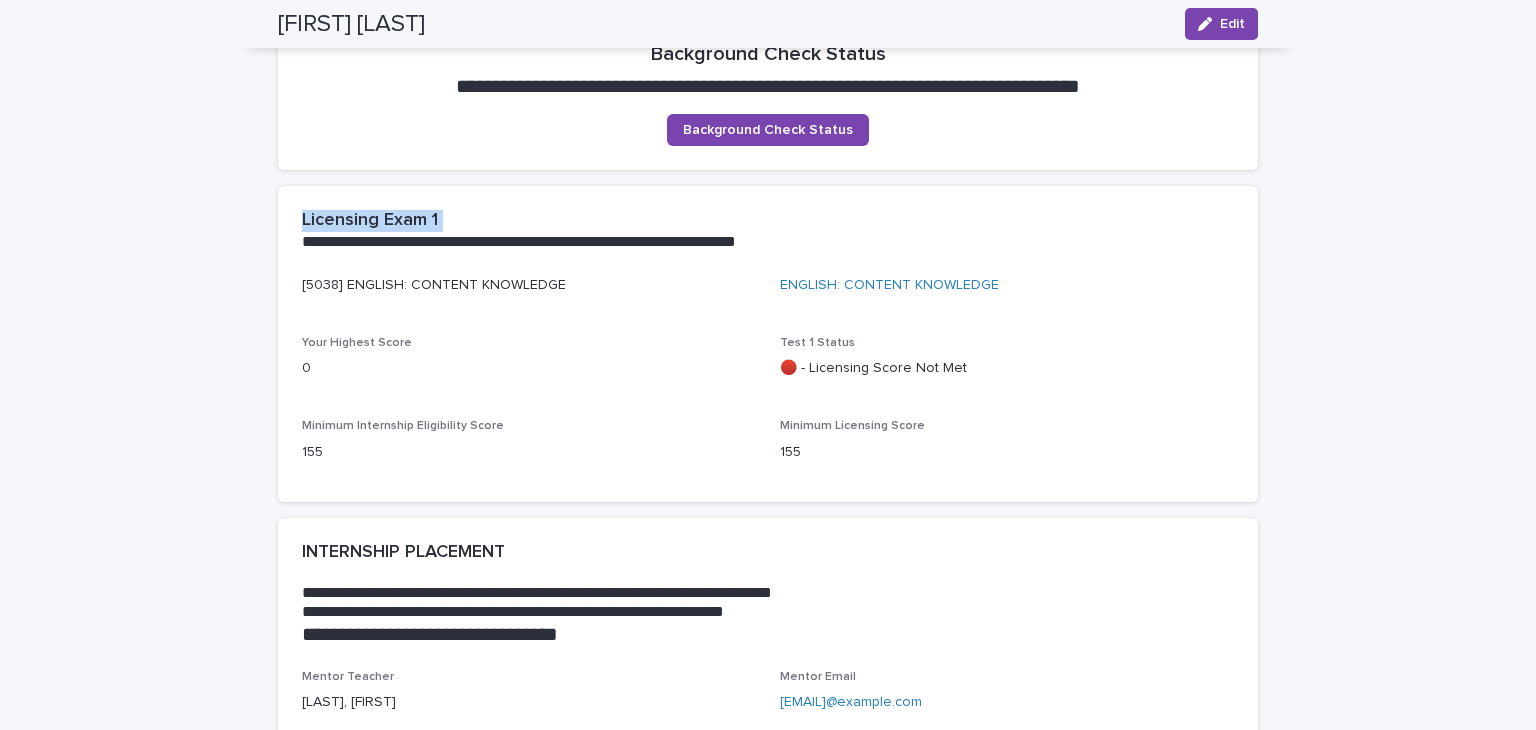click on "Licensing Exam 1" at bounding box center [370, 221] 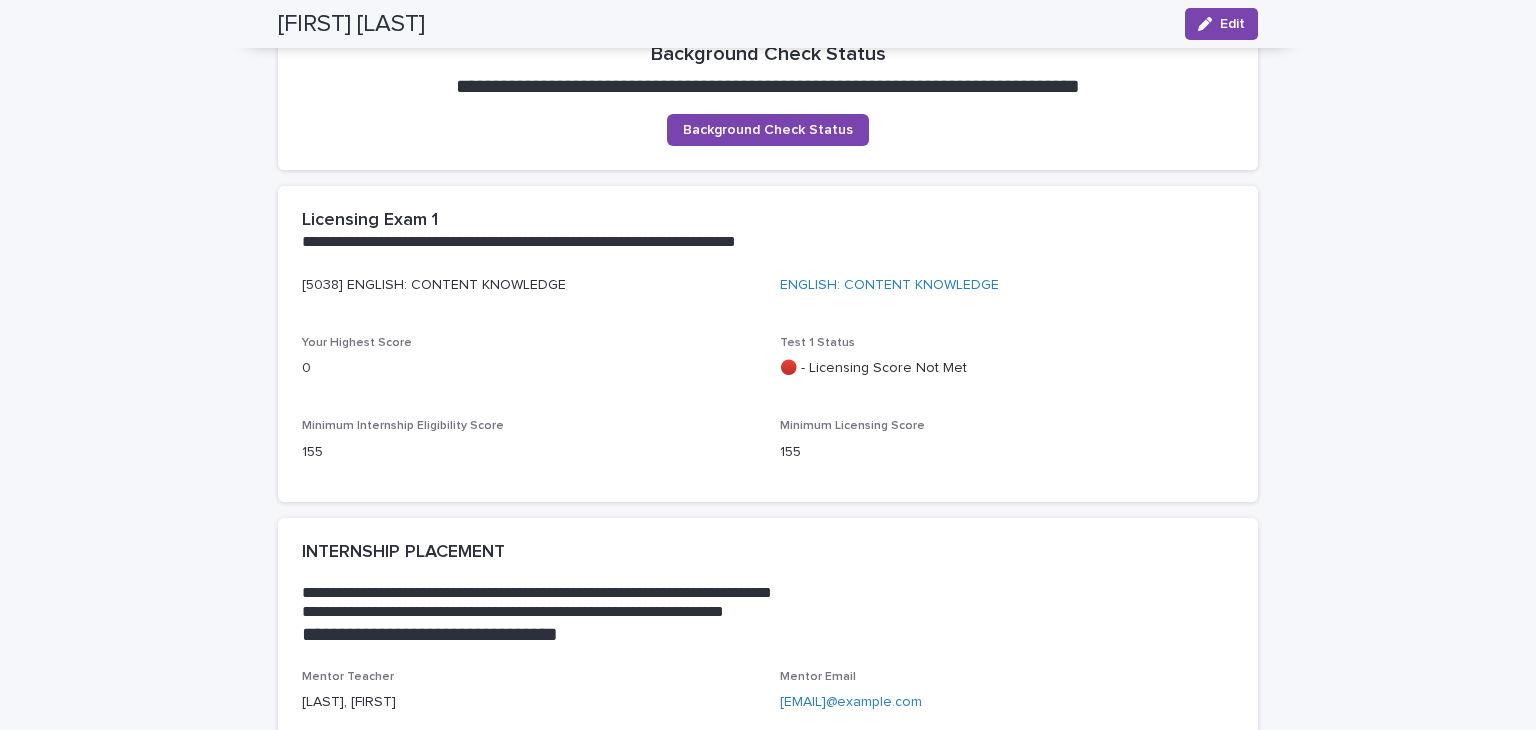 click on "**********" at bounding box center [764, 241] 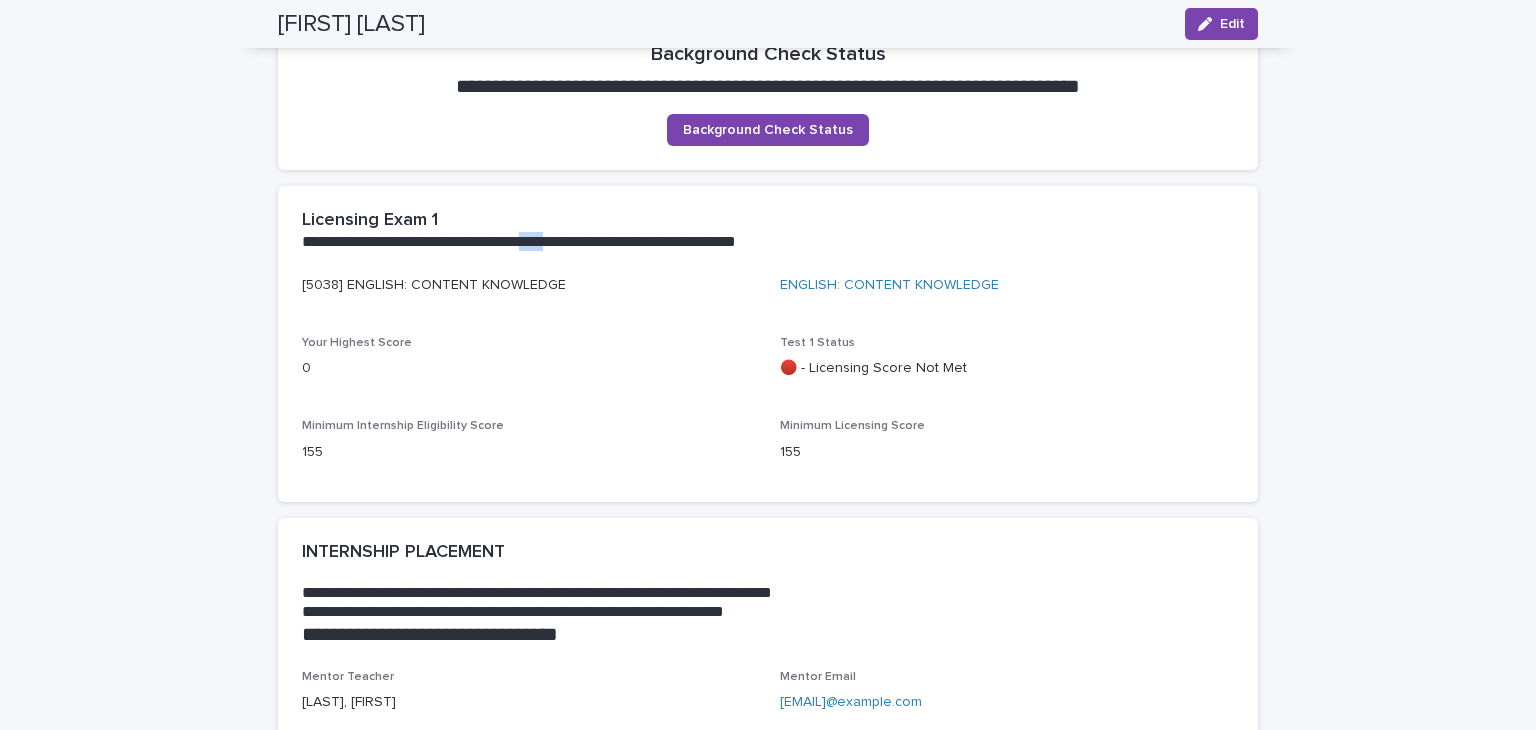 click on "**********" at bounding box center (764, 241) 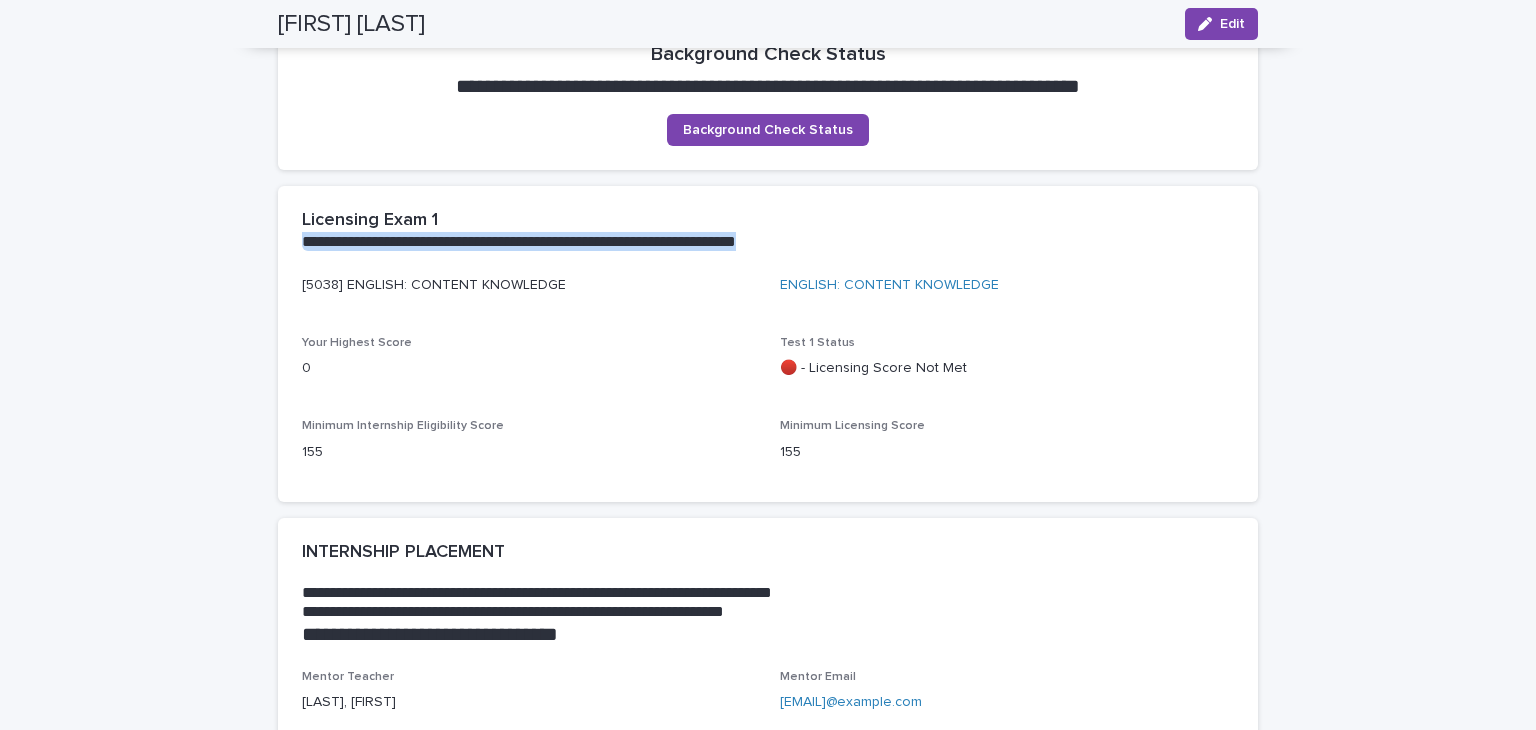 click on "**********" at bounding box center (764, 241) 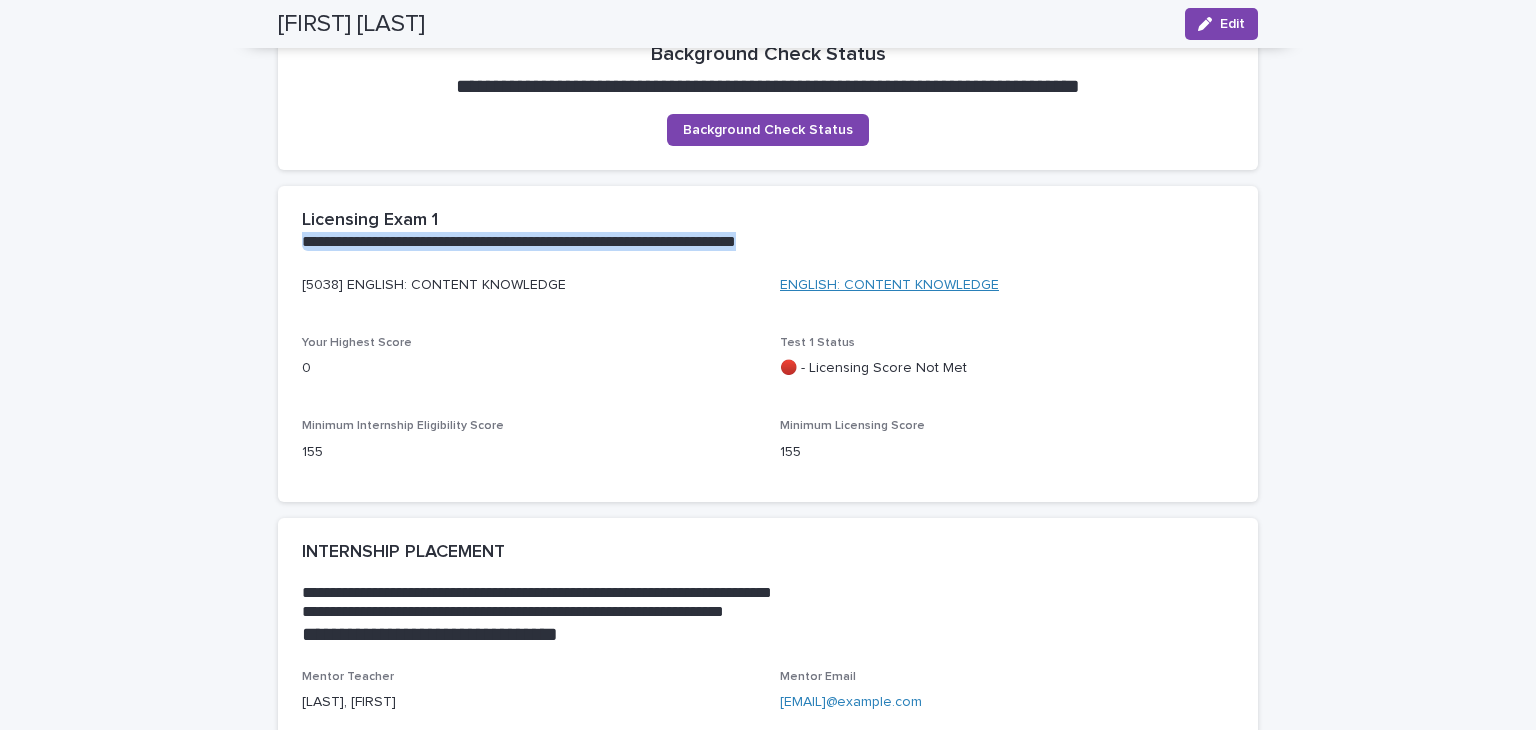 click on "ENGLISH: CONTENT KNOWLEDGE" at bounding box center (889, 285) 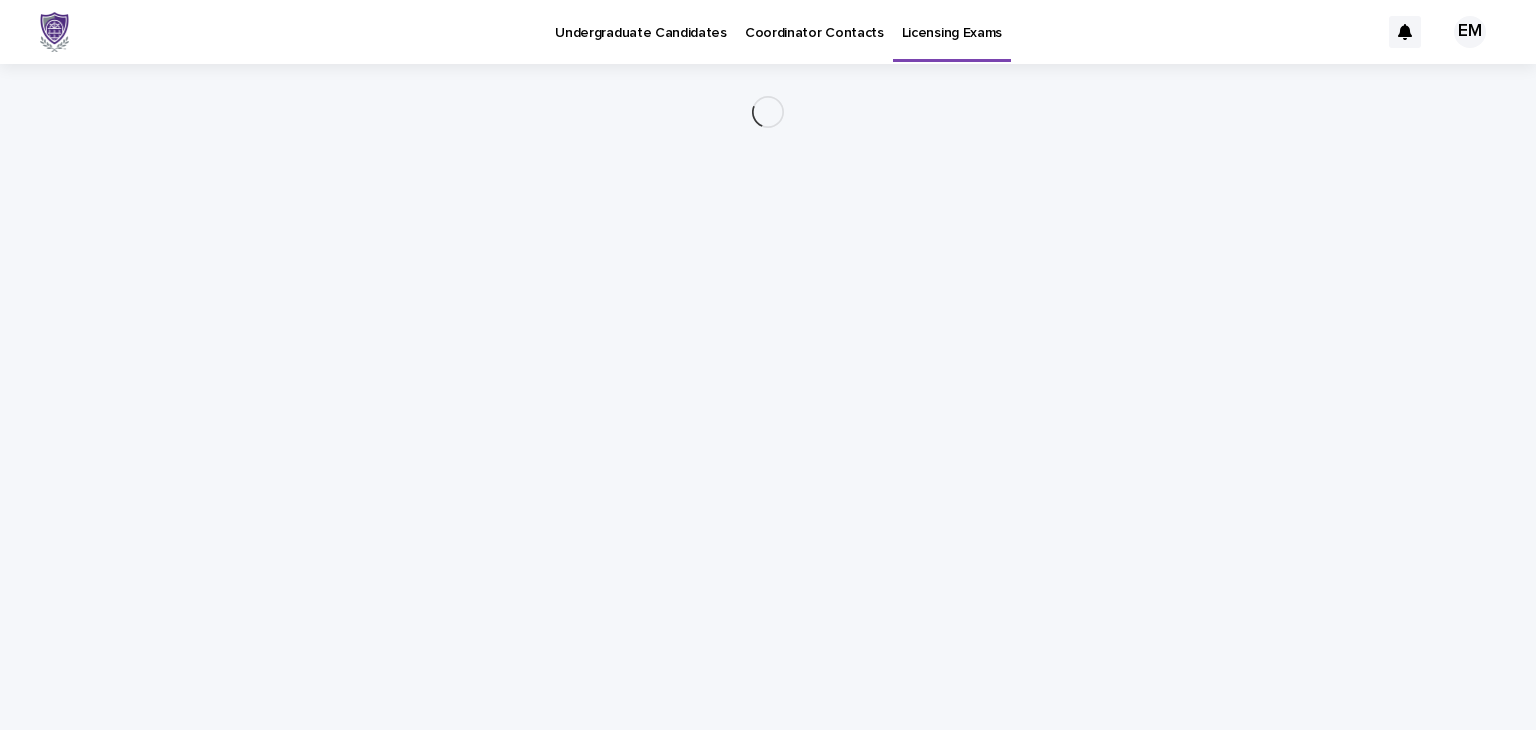 scroll, scrollTop: 0, scrollLeft: 0, axis: both 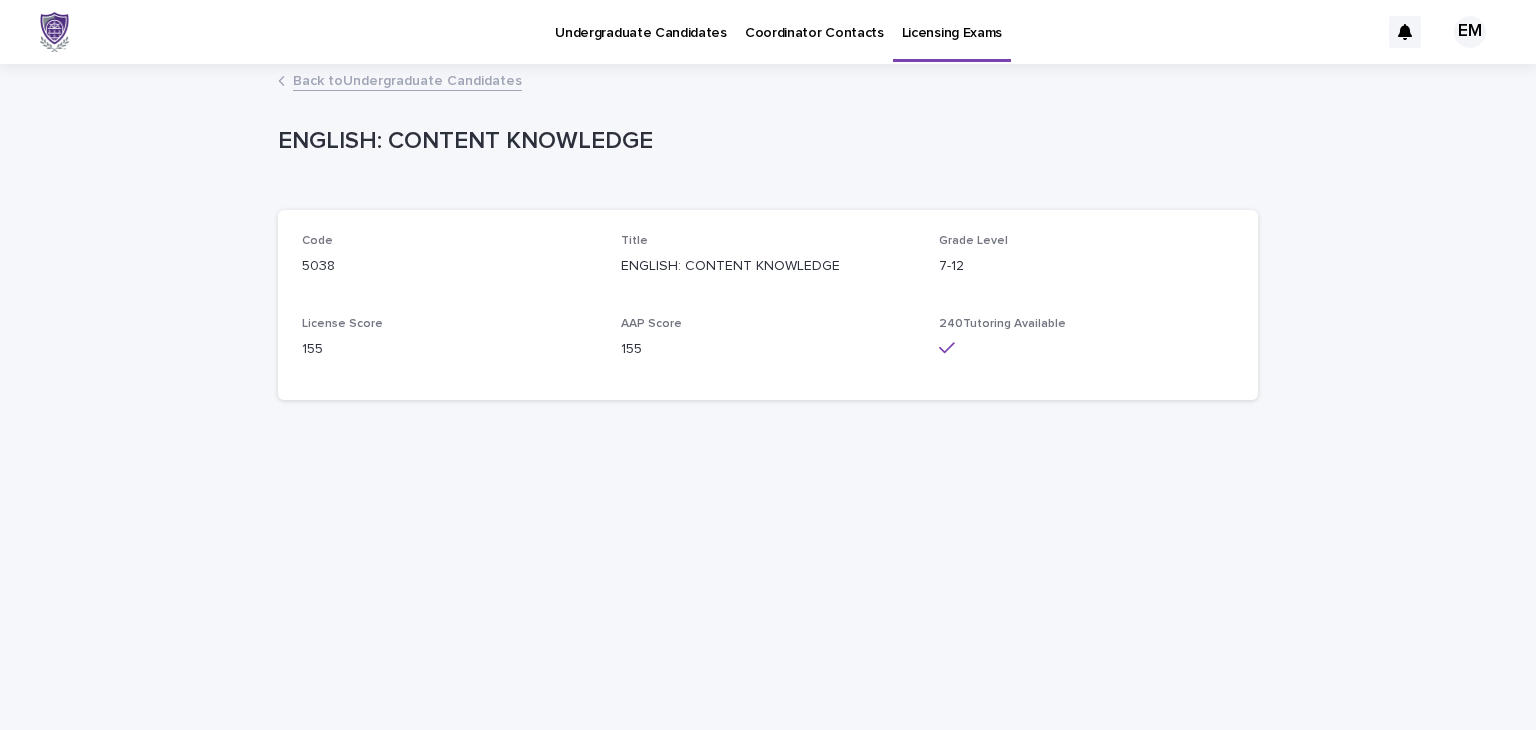 click on "Coordinator Contacts" at bounding box center (814, 21) 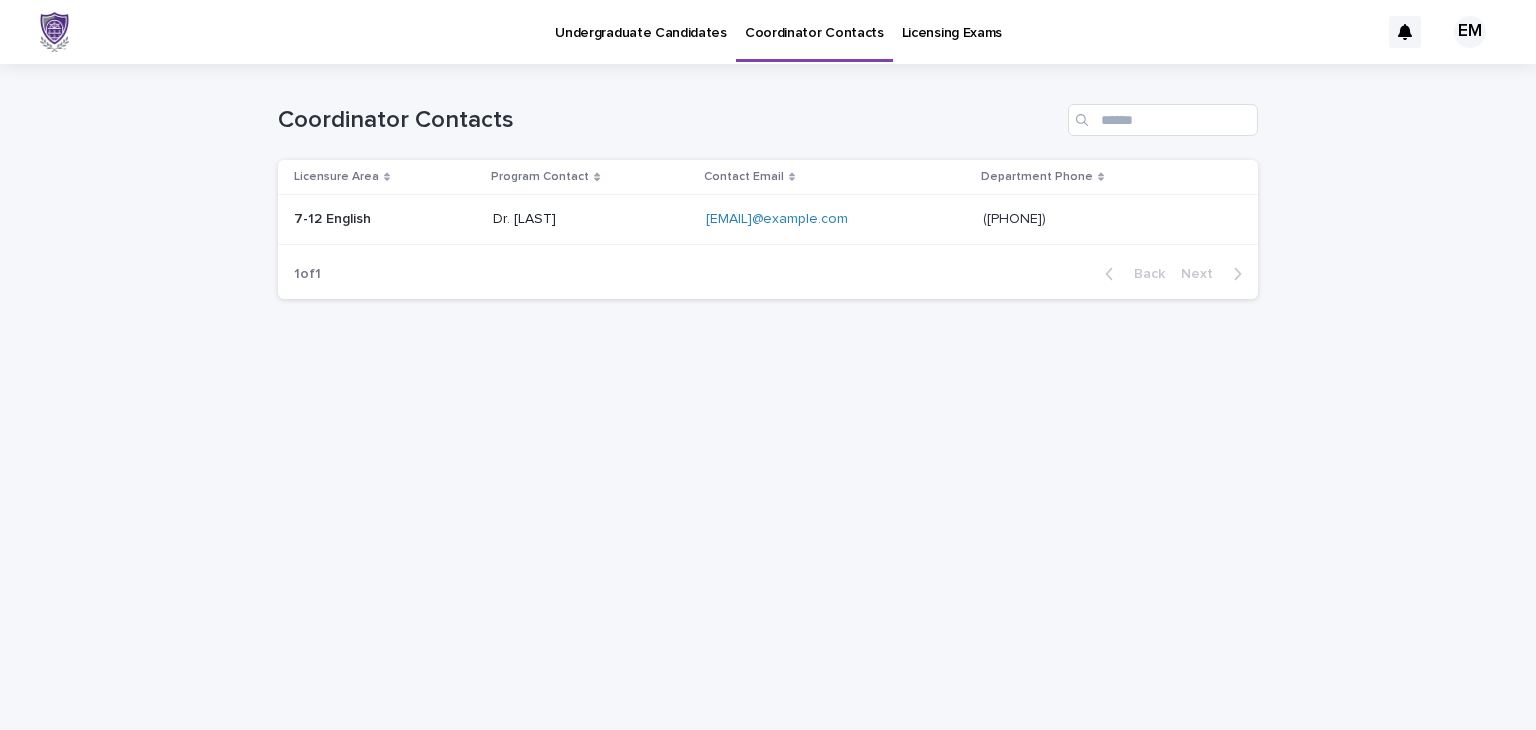 click on "Undergraduate Candidates" at bounding box center [641, 21] 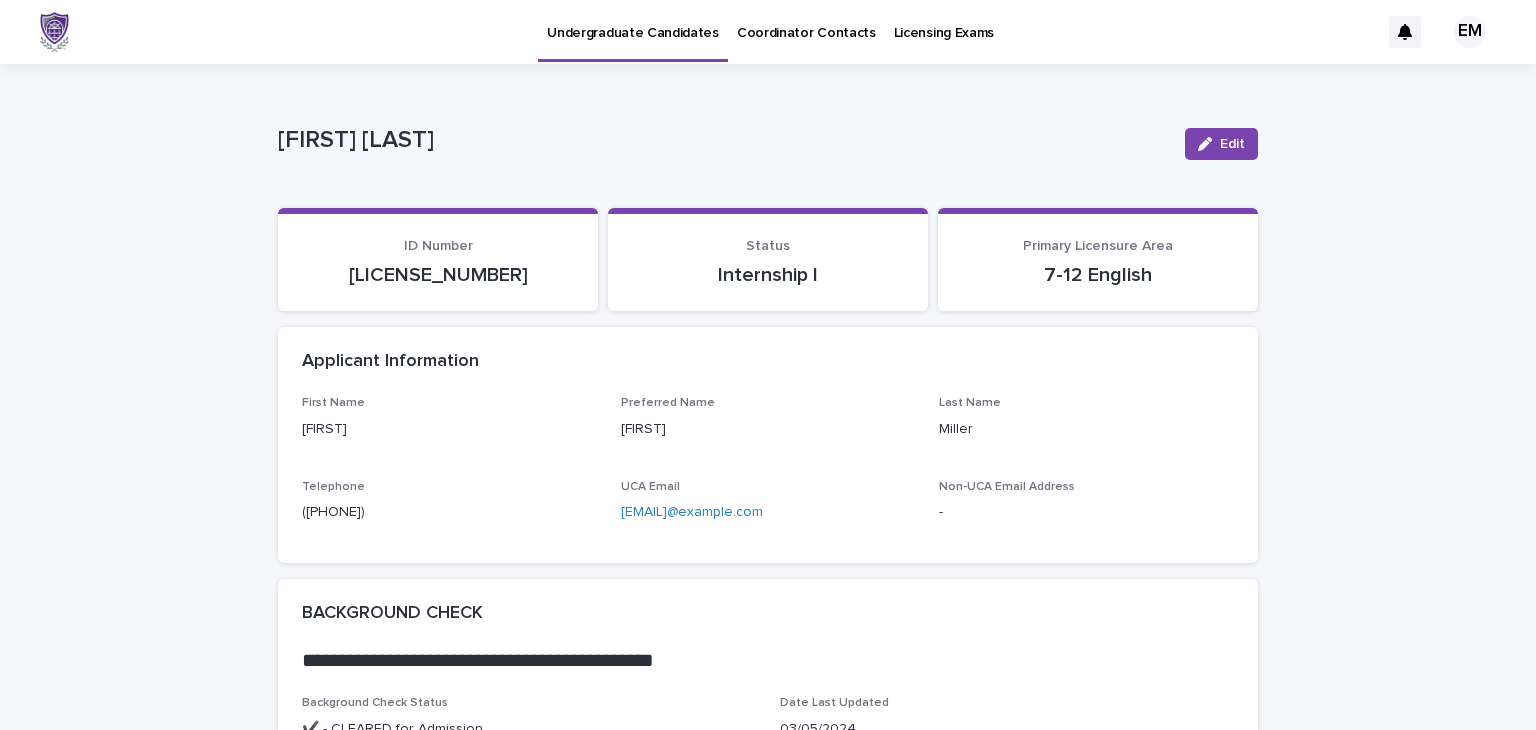 click on "Status Internship I" at bounding box center (768, 259) 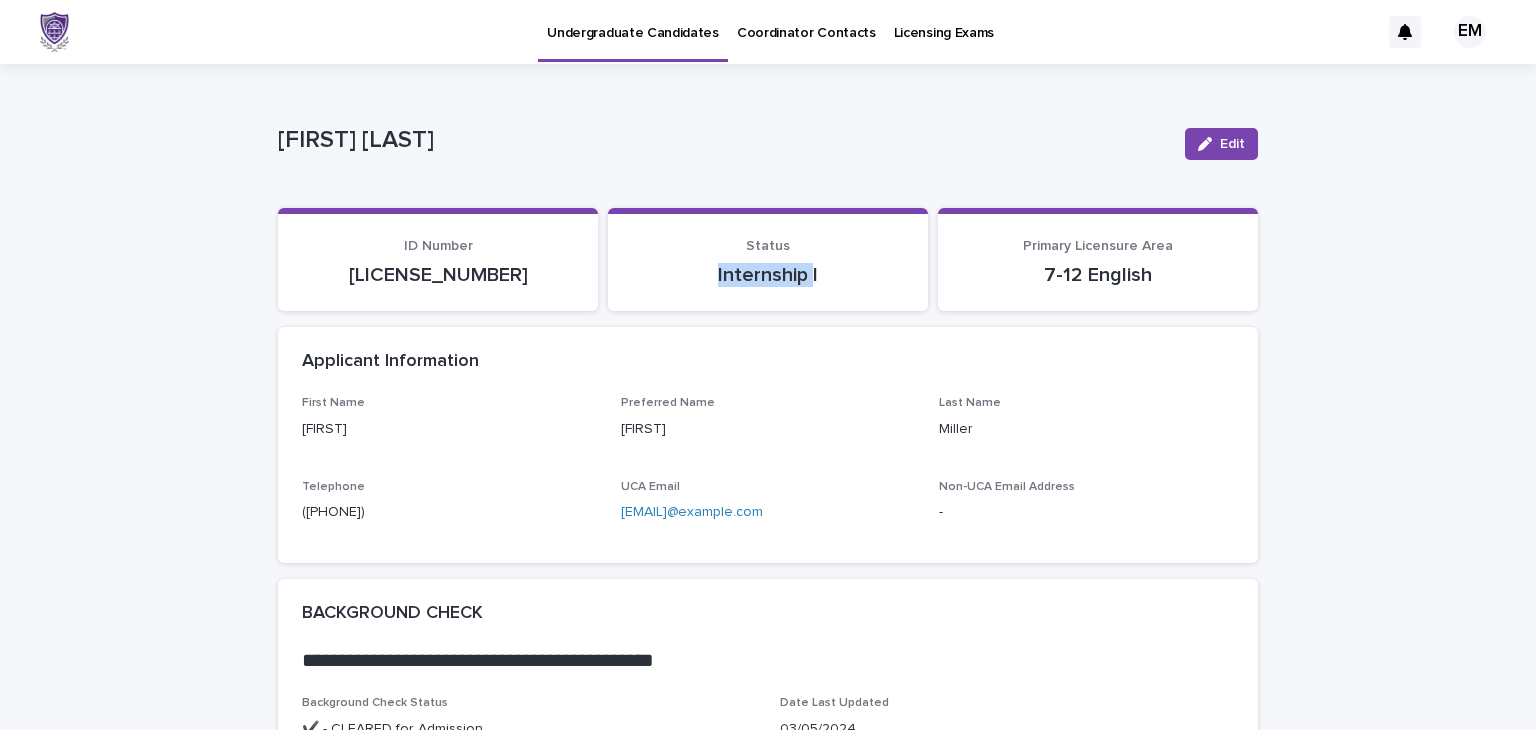 click on "Status Internship I" at bounding box center [768, 259] 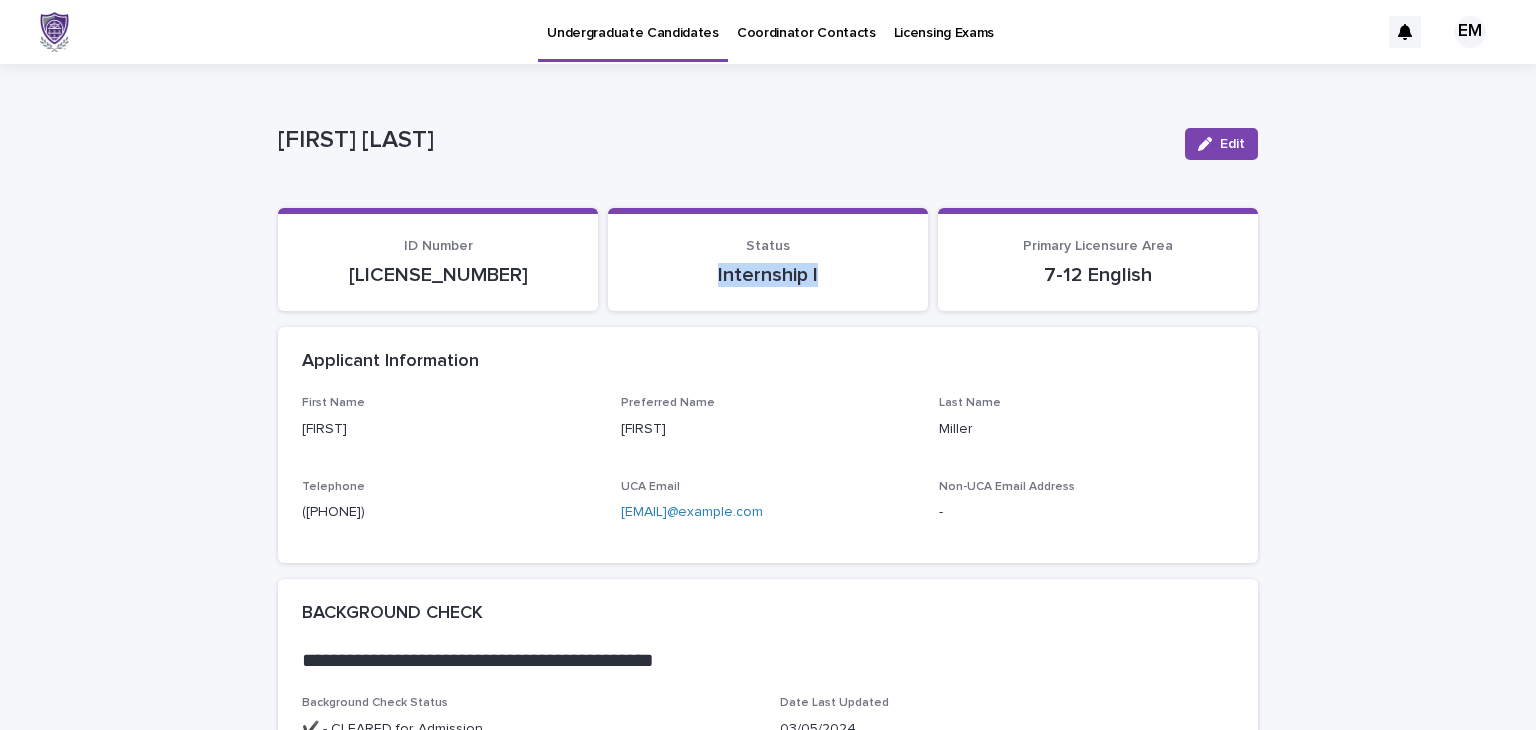 click on "Status Internship I" at bounding box center (768, 259) 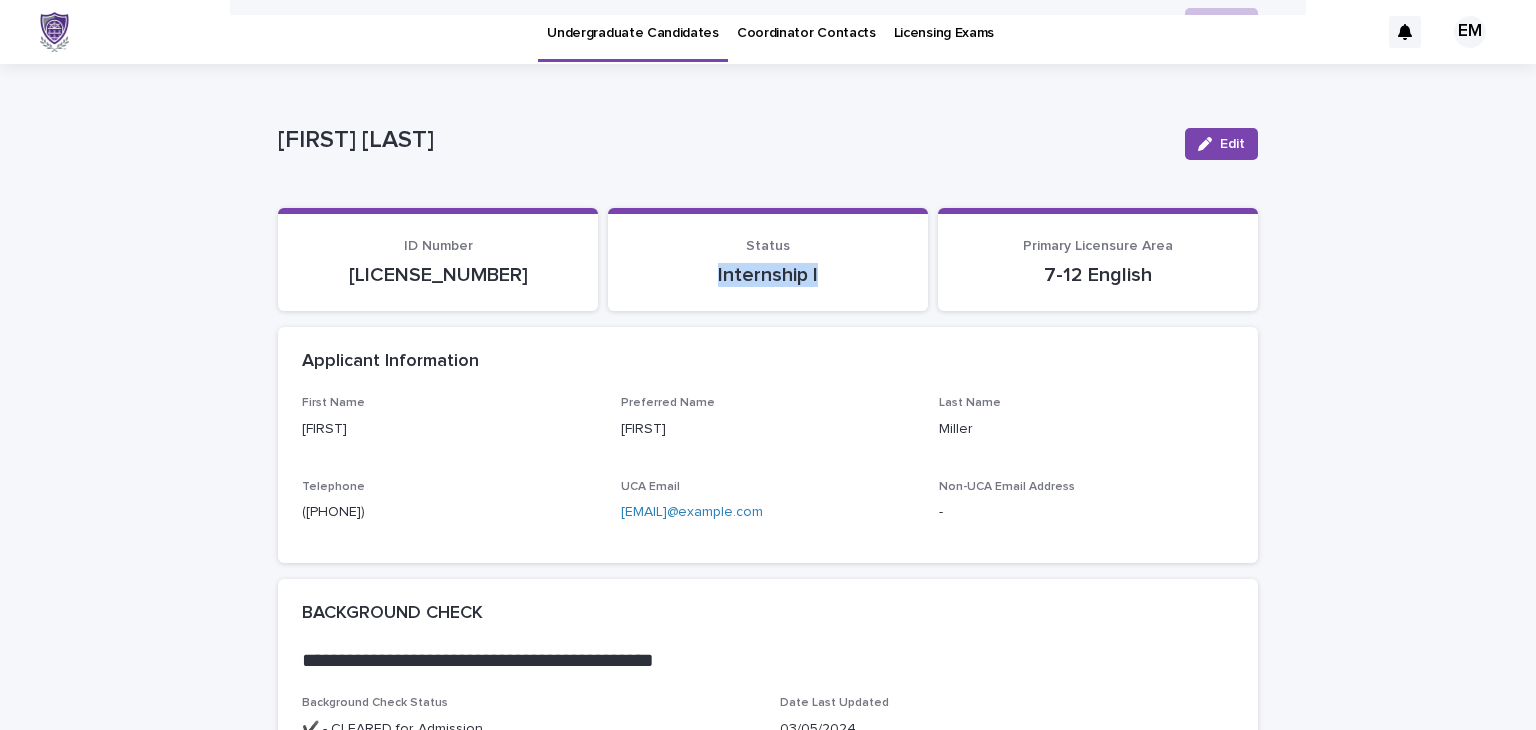 scroll, scrollTop: 0, scrollLeft: 0, axis: both 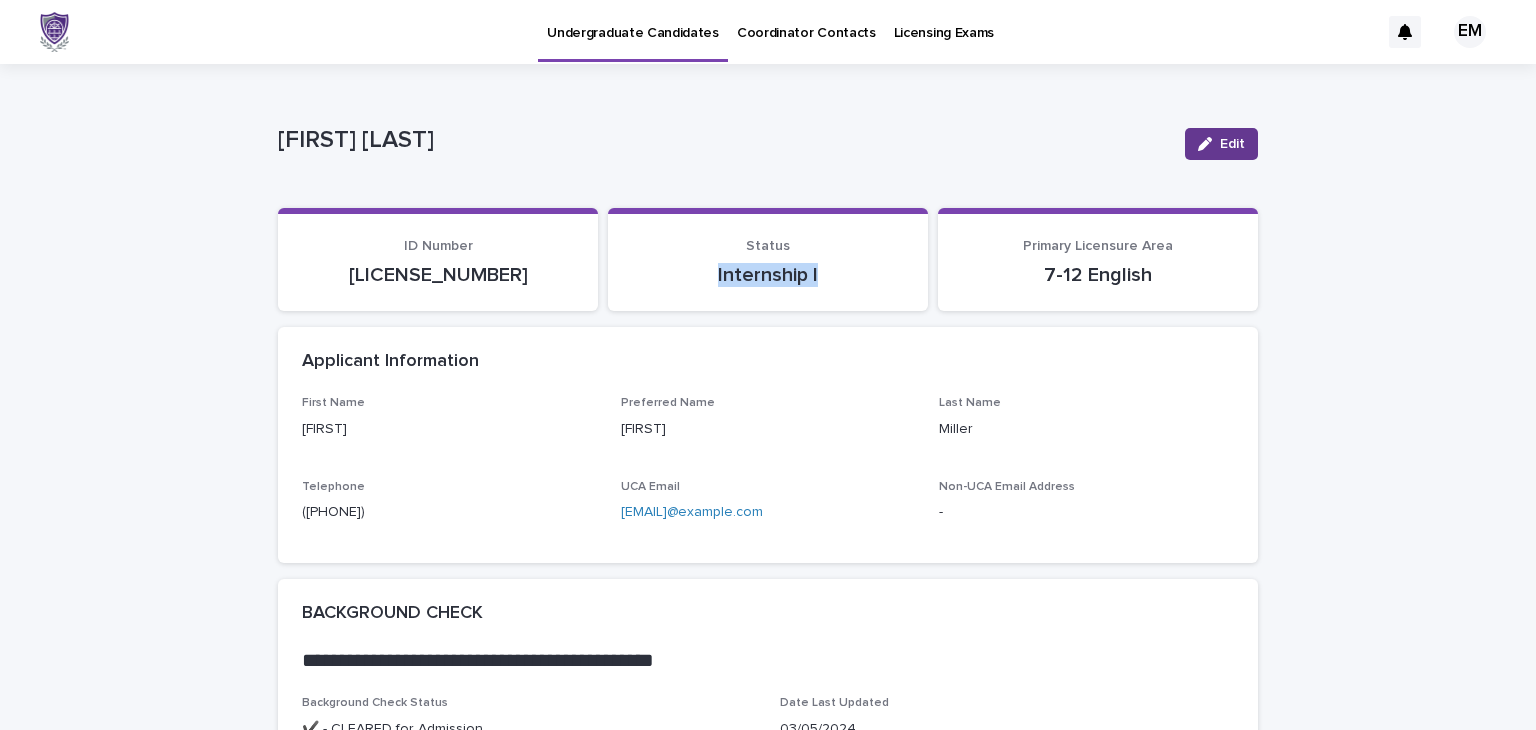 click on "Edit" at bounding box center [1232, 144] 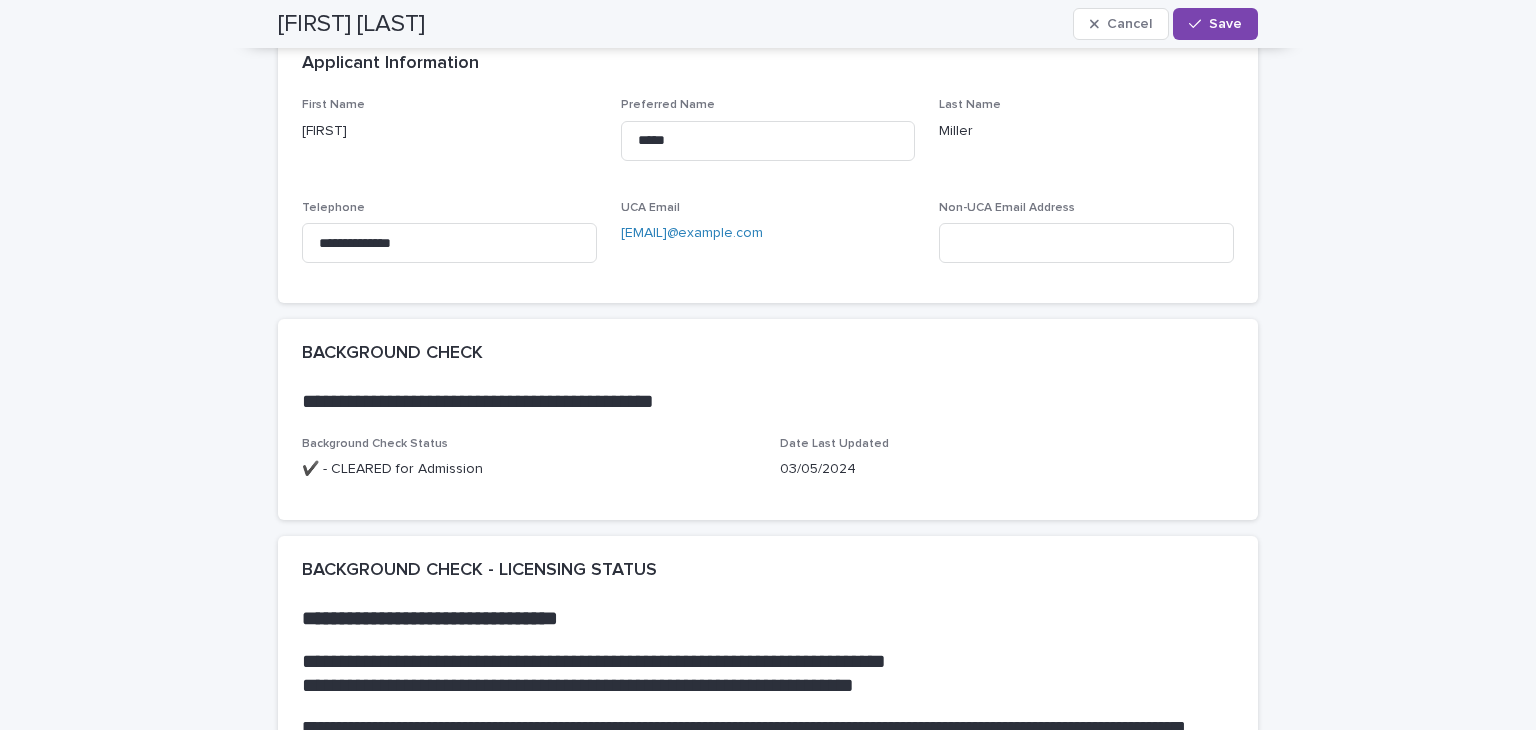 scroll, scrollTop: 0, scrollLeft: 0, axis: both 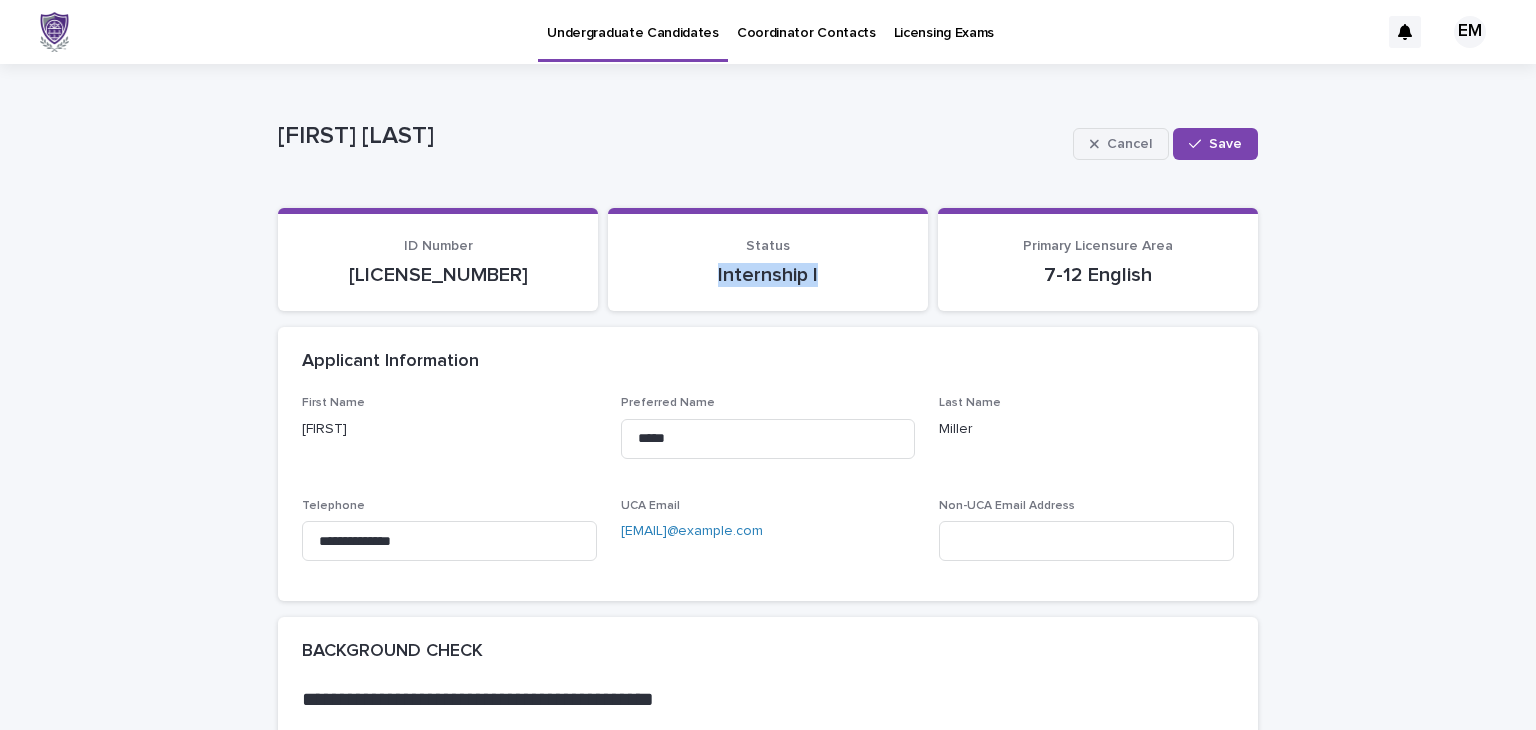 click on "Cancel" at bounding box center [1129, 144] 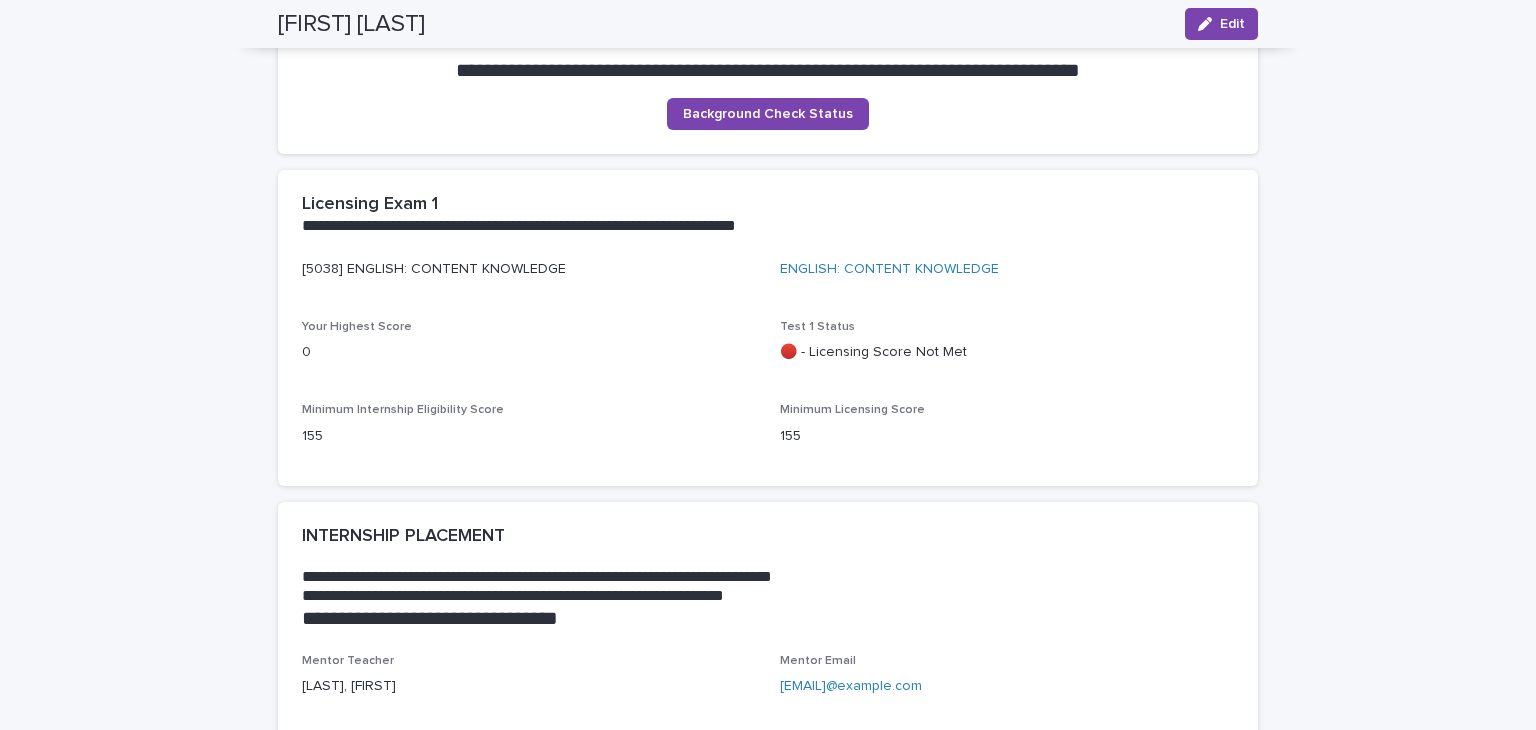 scroll, scrollTop: 1136, scrollLeft: 0, axis: vertical 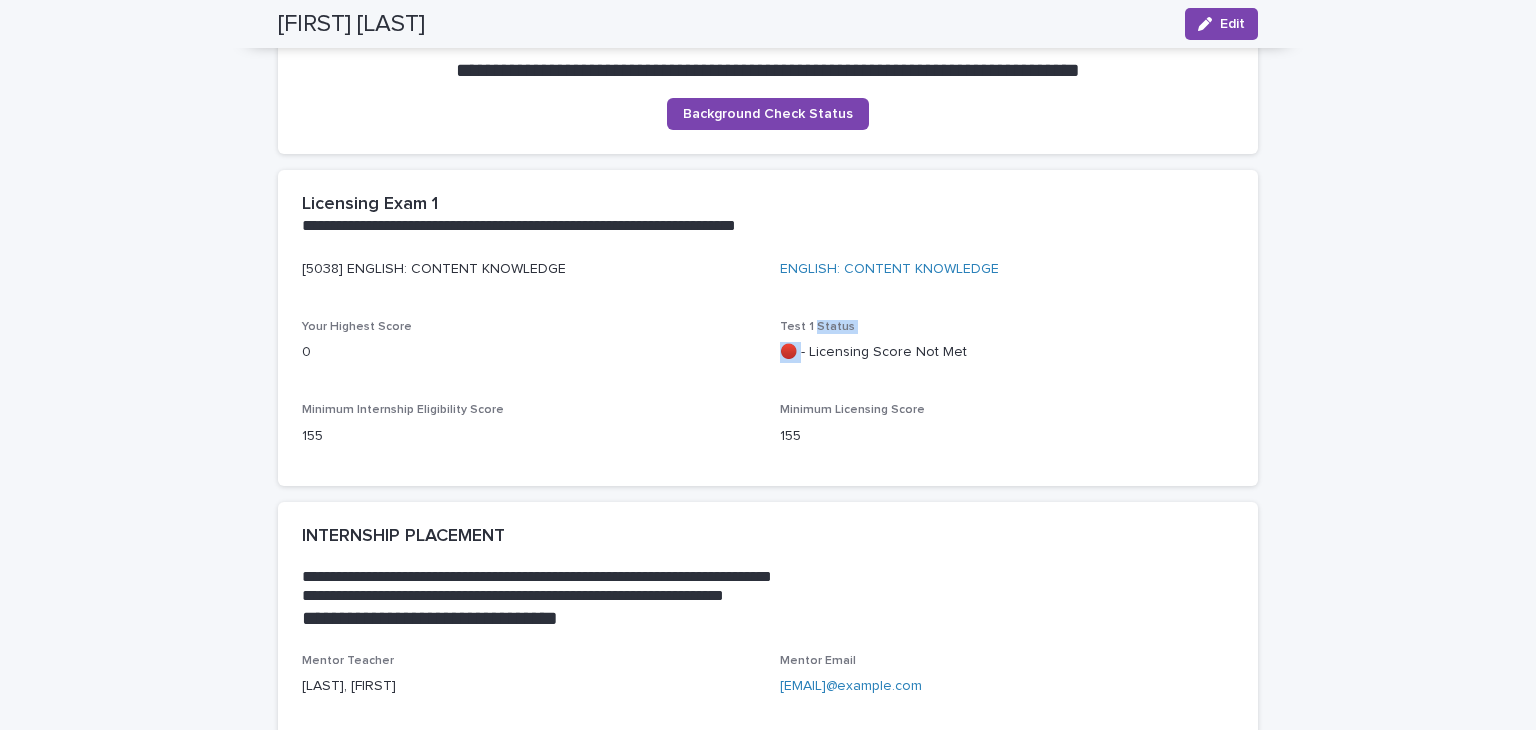 click on "🔴 - Licensing Score Not Met" at bounding box center [1007, 352] 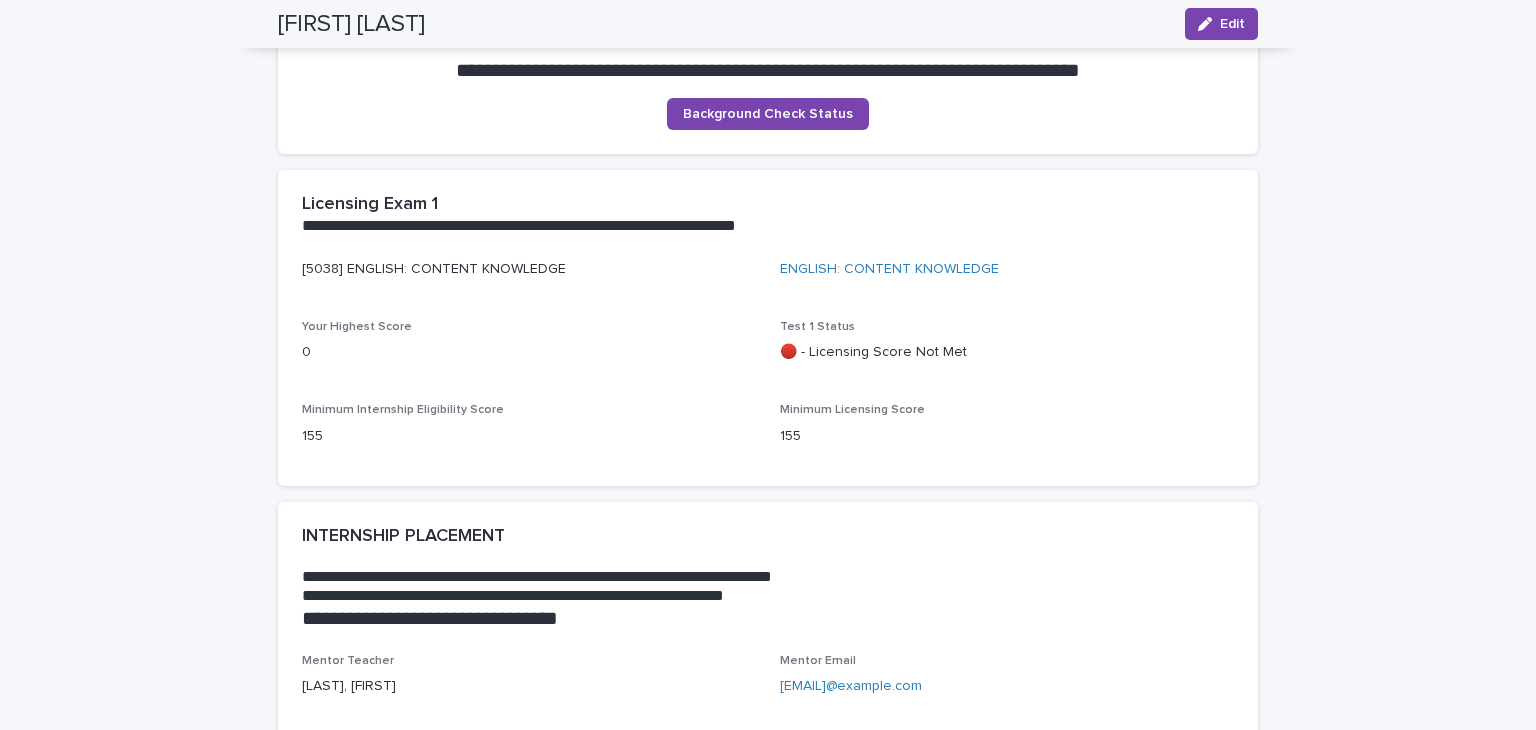 click on "🔴 - Licensing Score Not Met" at bounding box center [1007, 352] 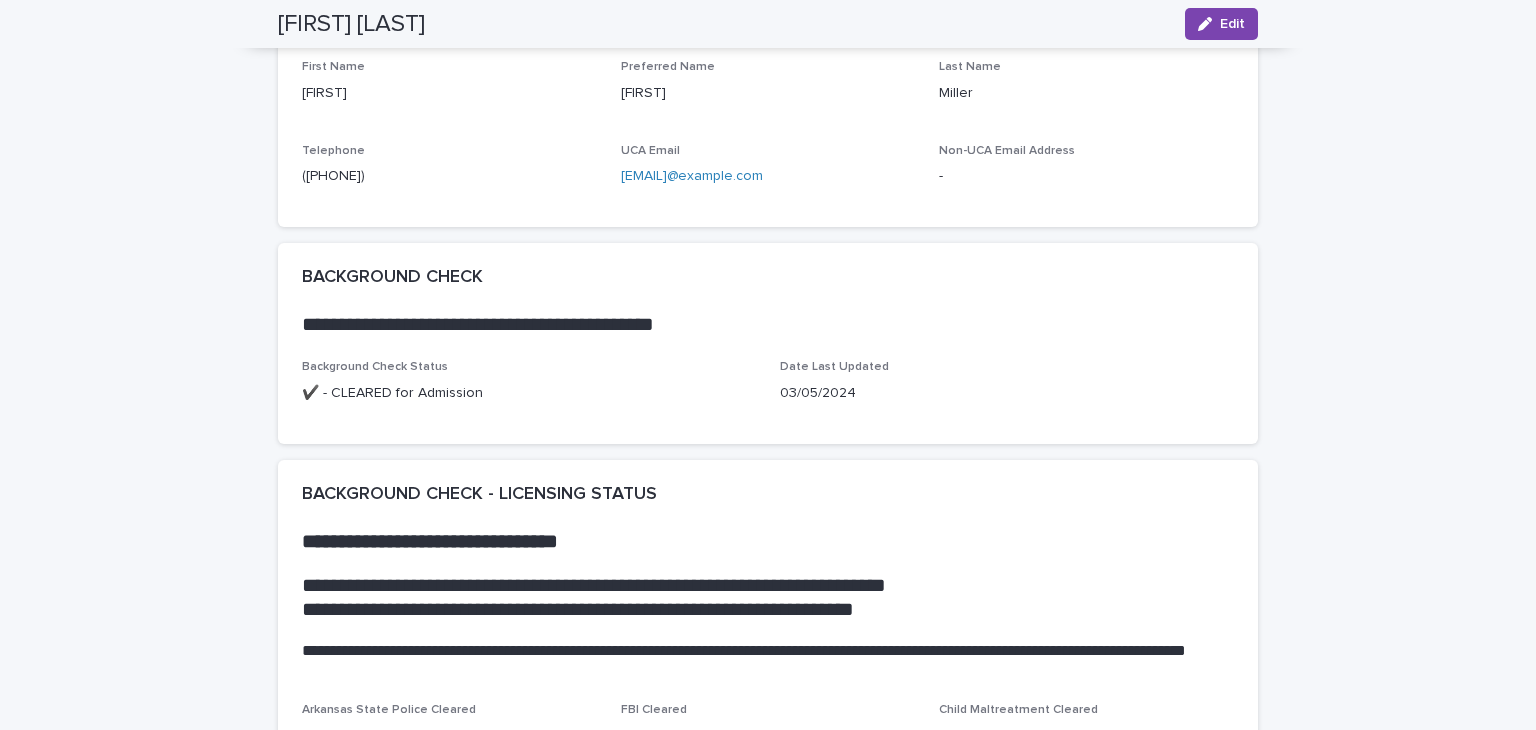 scroll, scrollTop: 72, scrollLeft: 0, axis: vertical 